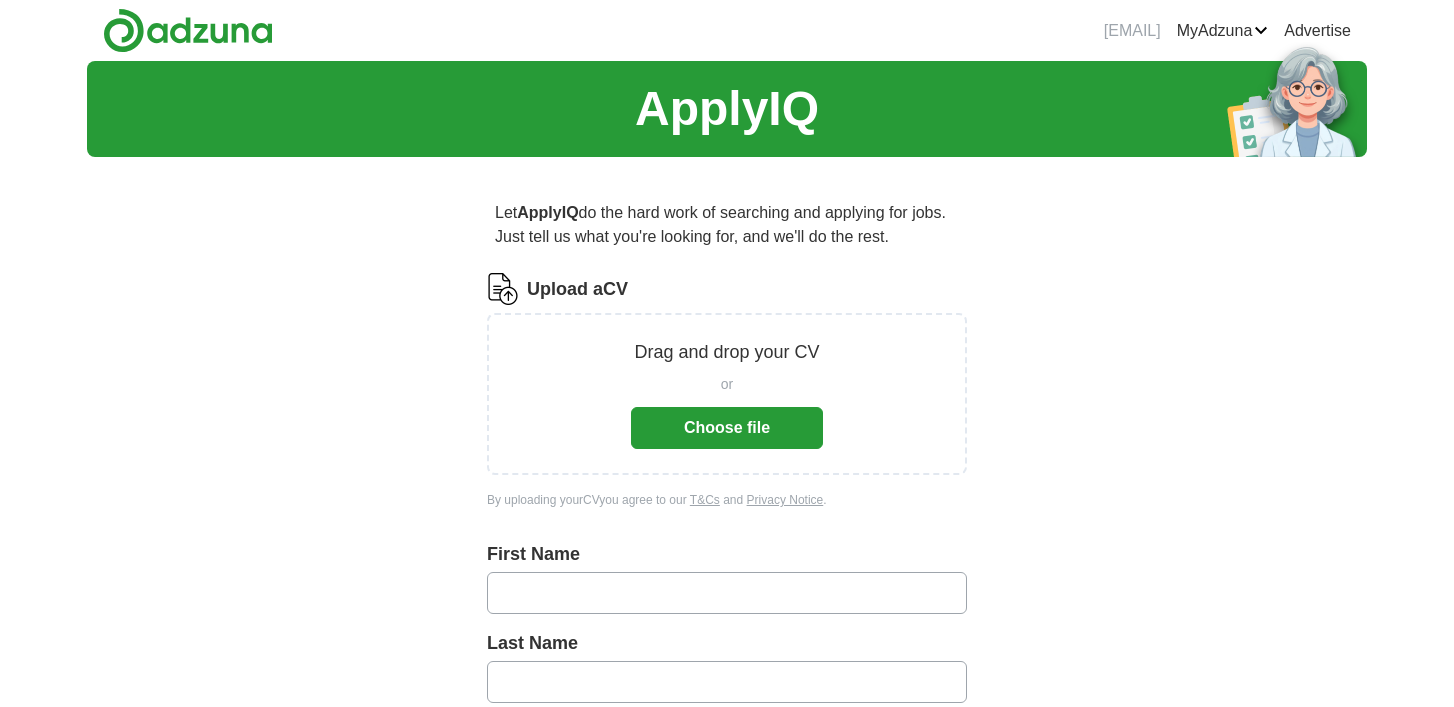 scroll, scrollTop: 0, scrollLeft: 0, axis: both 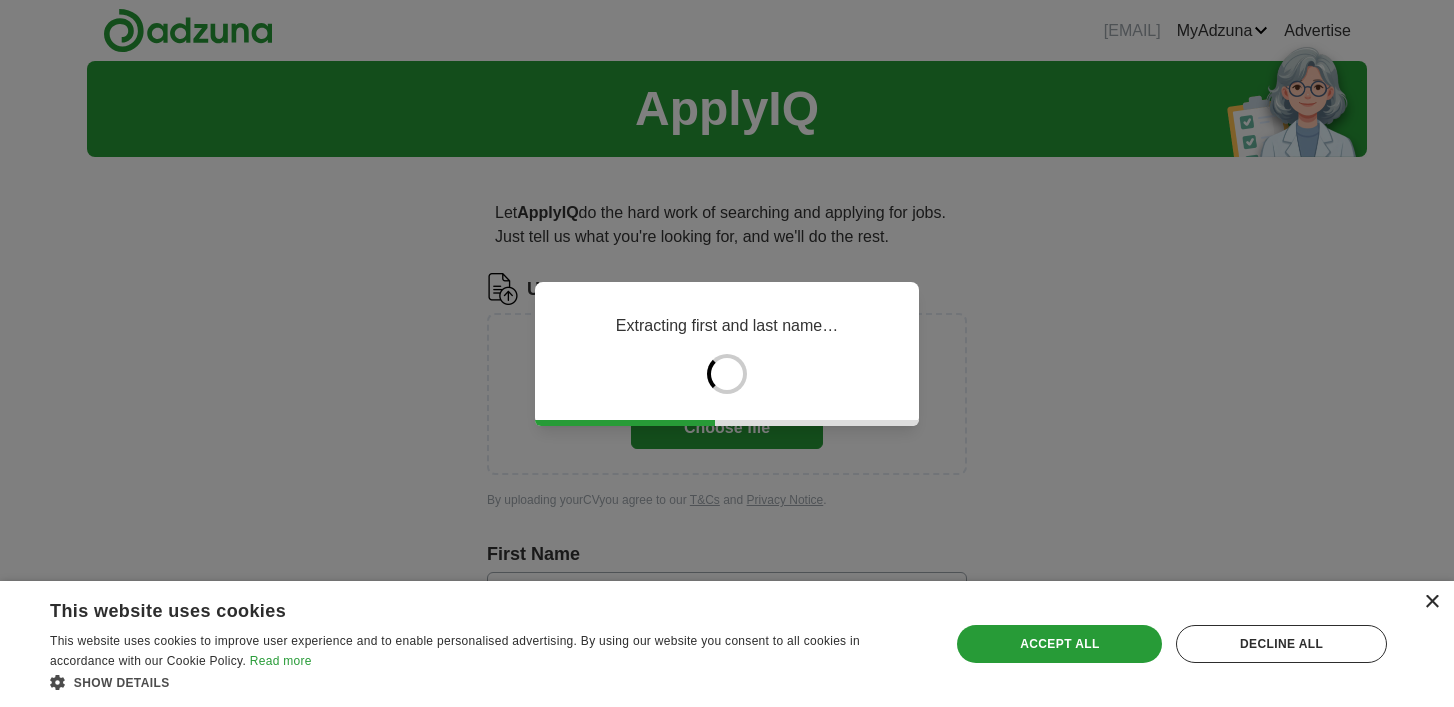 click on "×" at bounding box center [1431, 602] 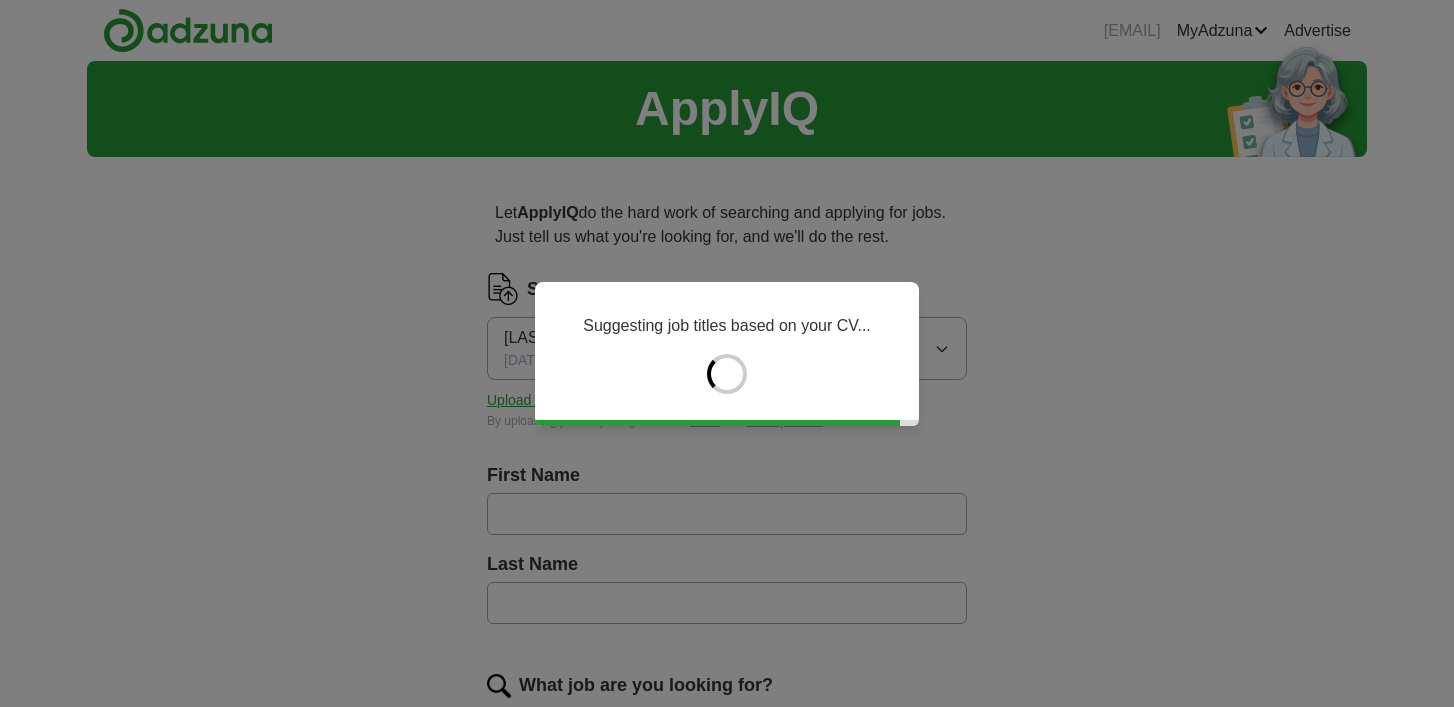 type on "******" 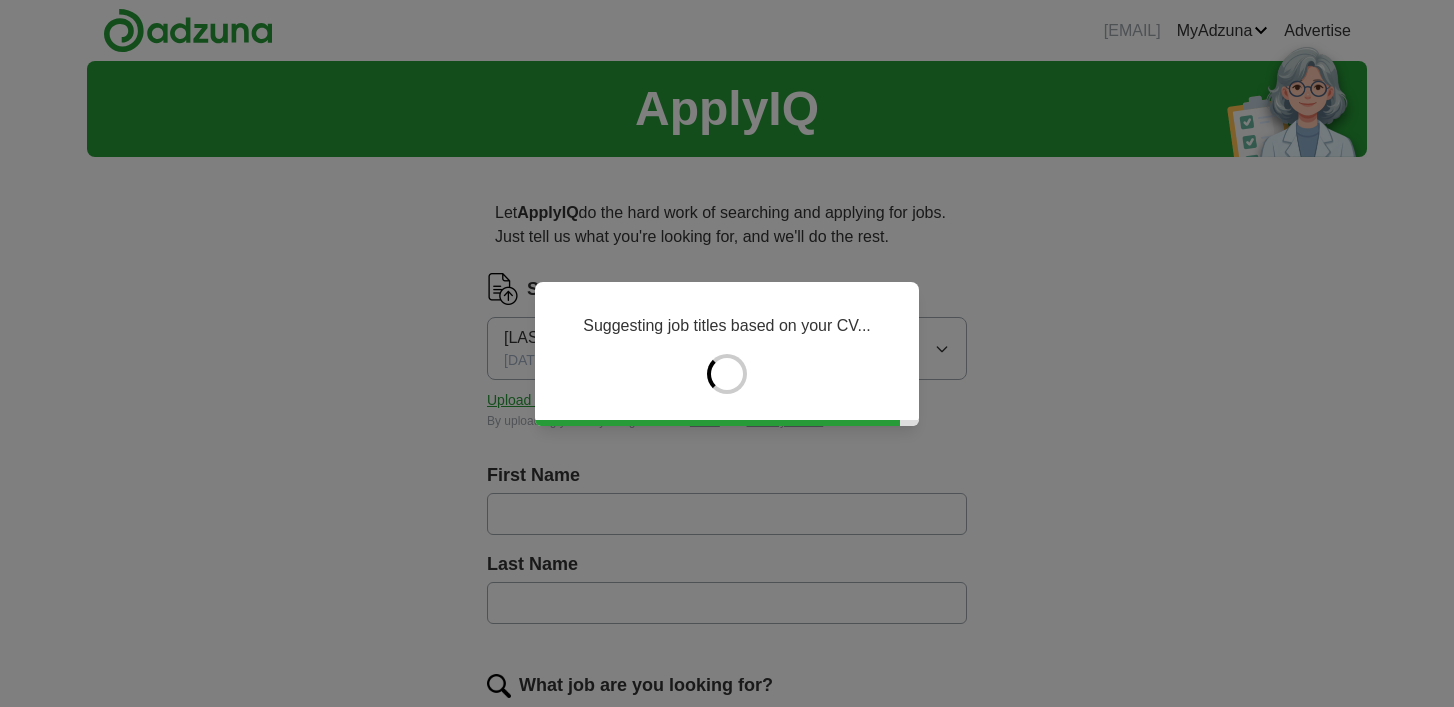 type on "******" 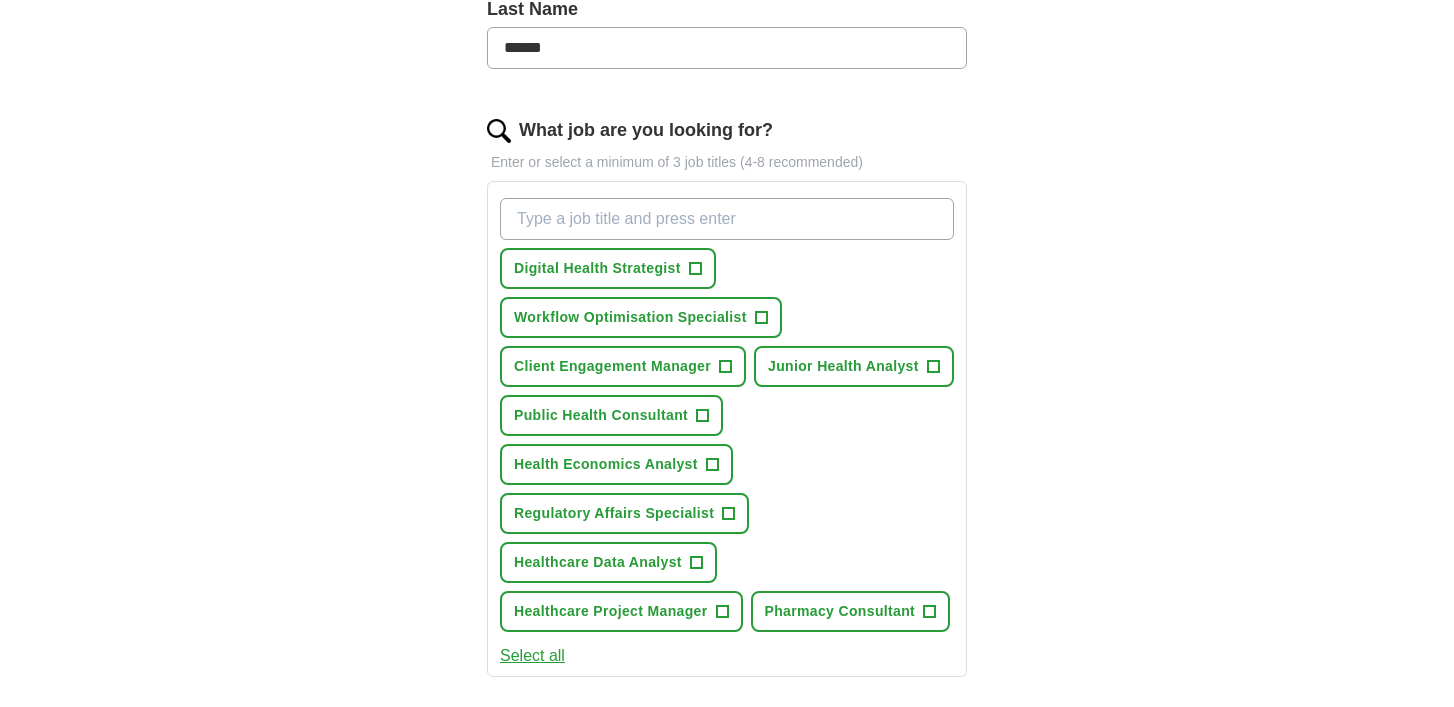 scroll, scrollTop: 562, scrollLeft: 0, axis: vertical 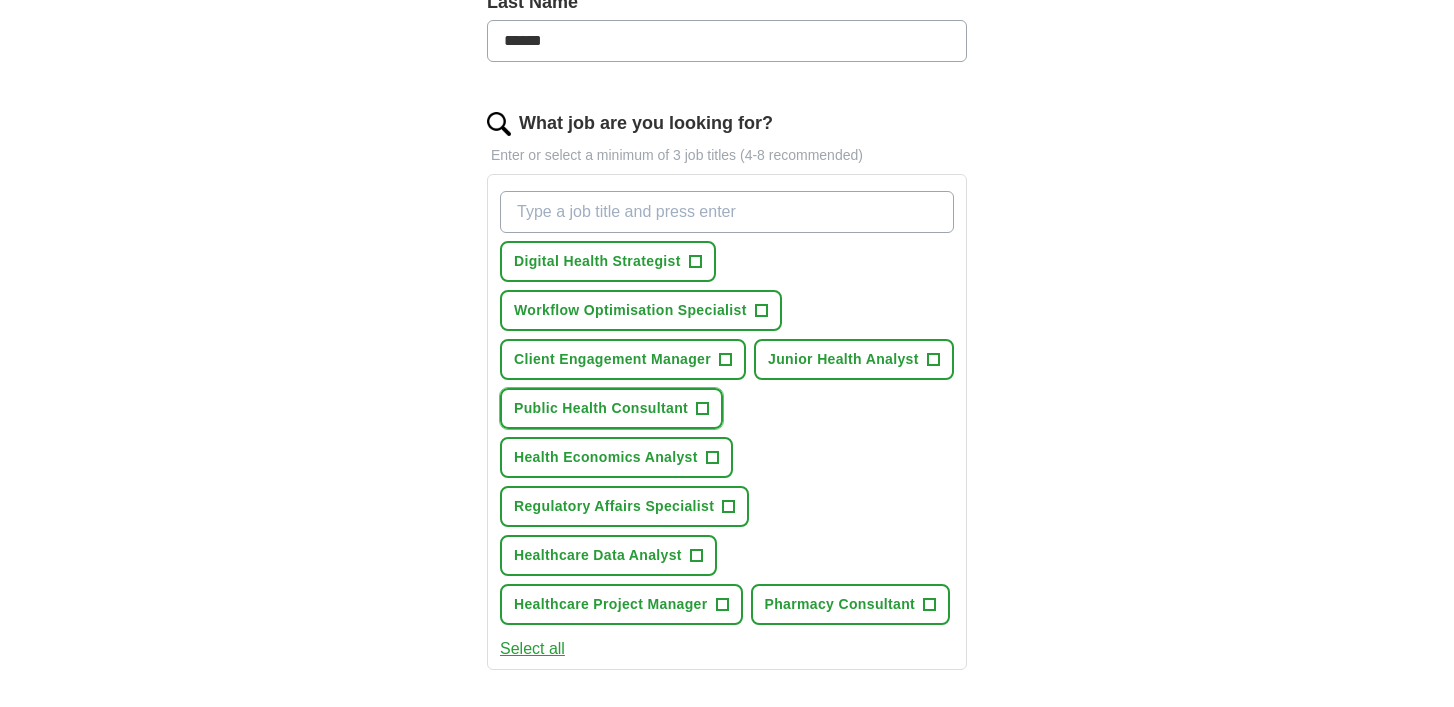 click on "Public Health Consultant" at bounding box center [601, 408] 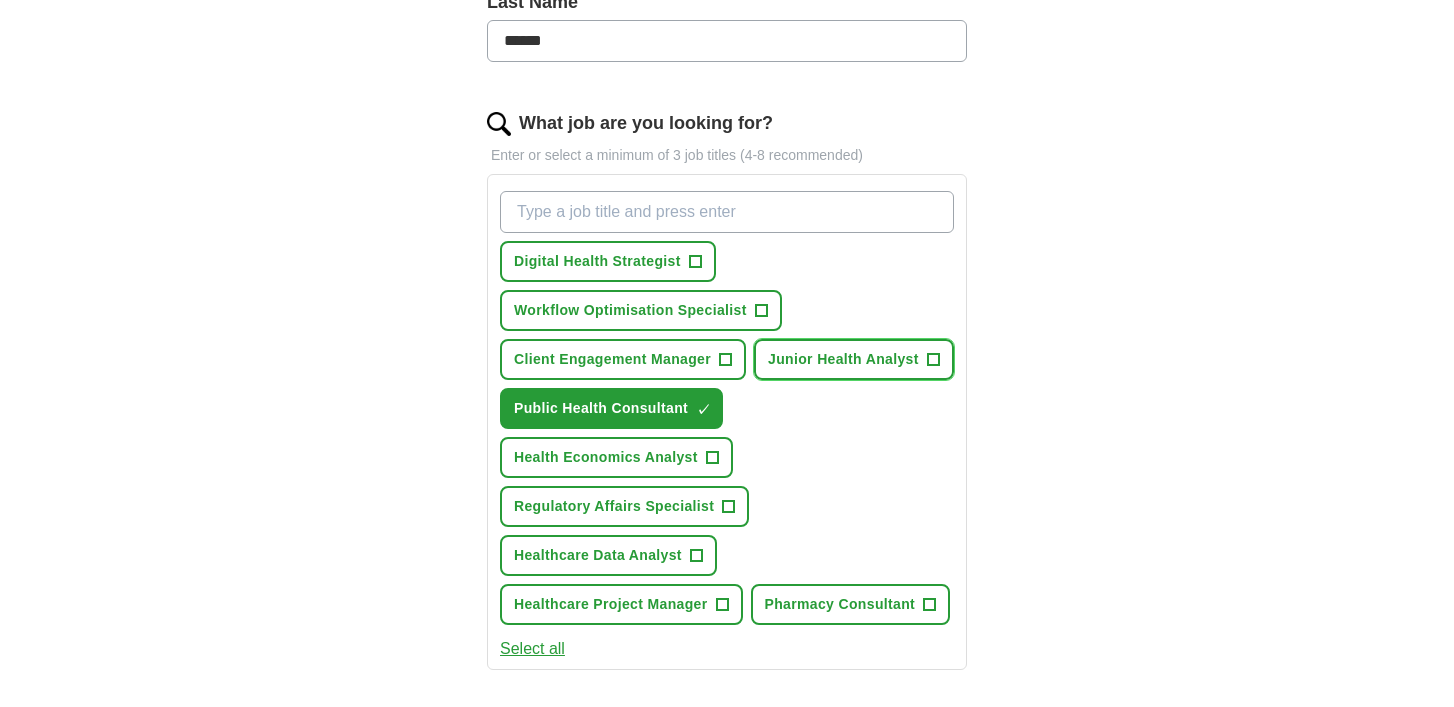 click on "Junior Health Analyst" at bounding box center (843, 359) 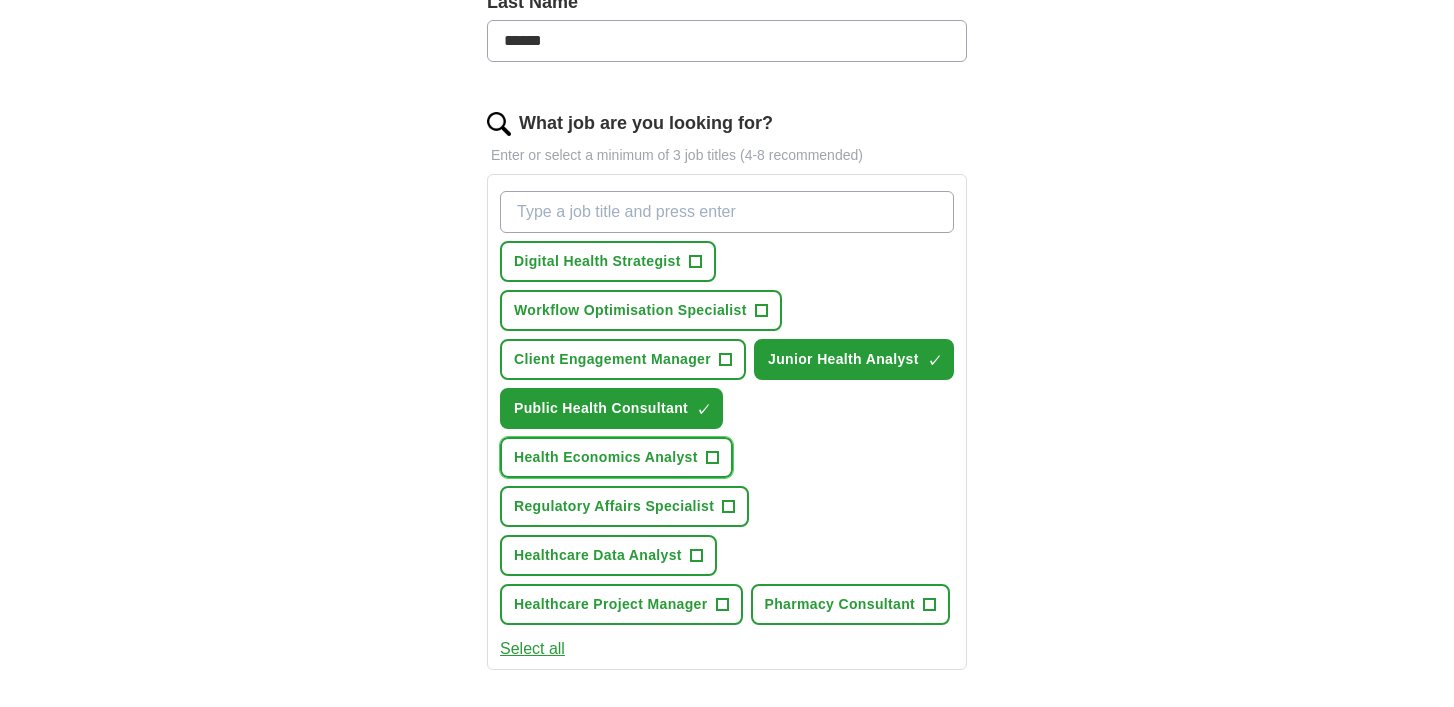 click on "Health Economics Analyst" at bounding box center [606, 457] 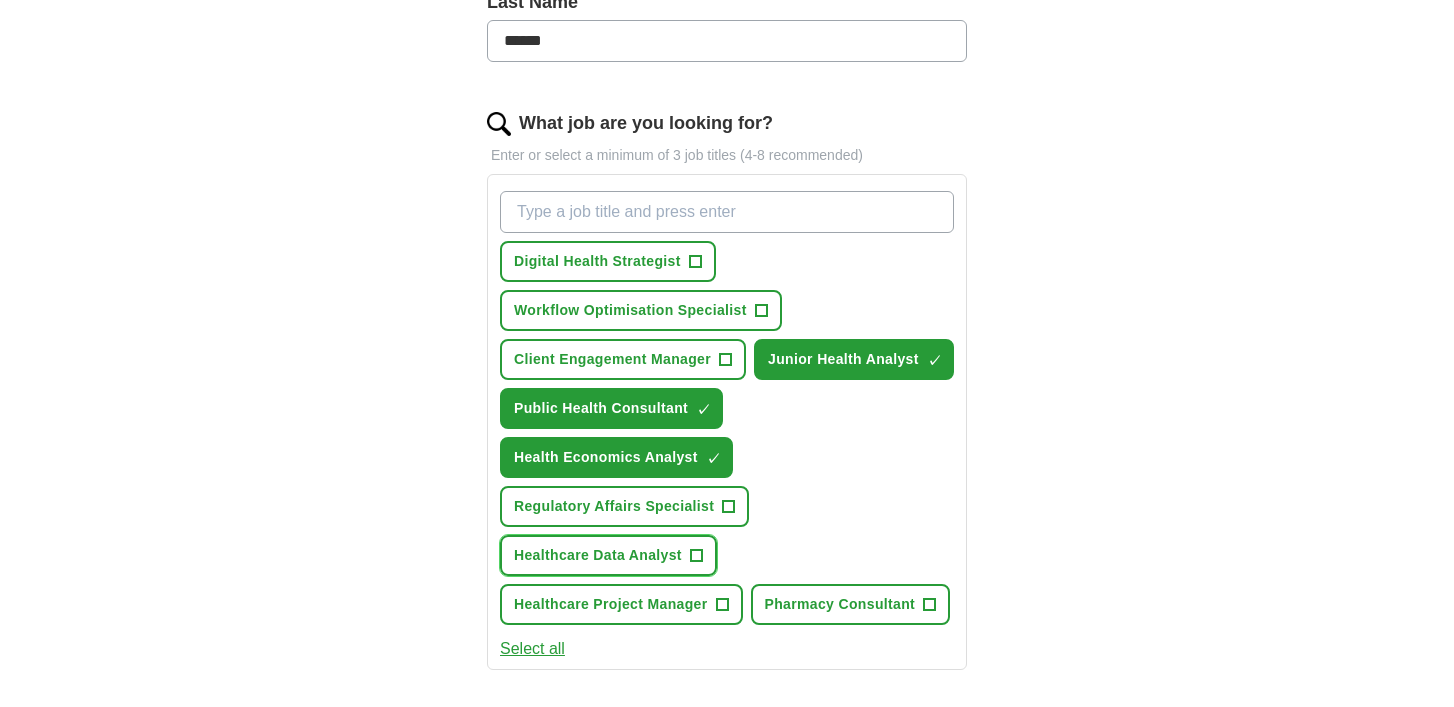 click on "Healthcare Data Analyst" at bounding box center [598, 555] 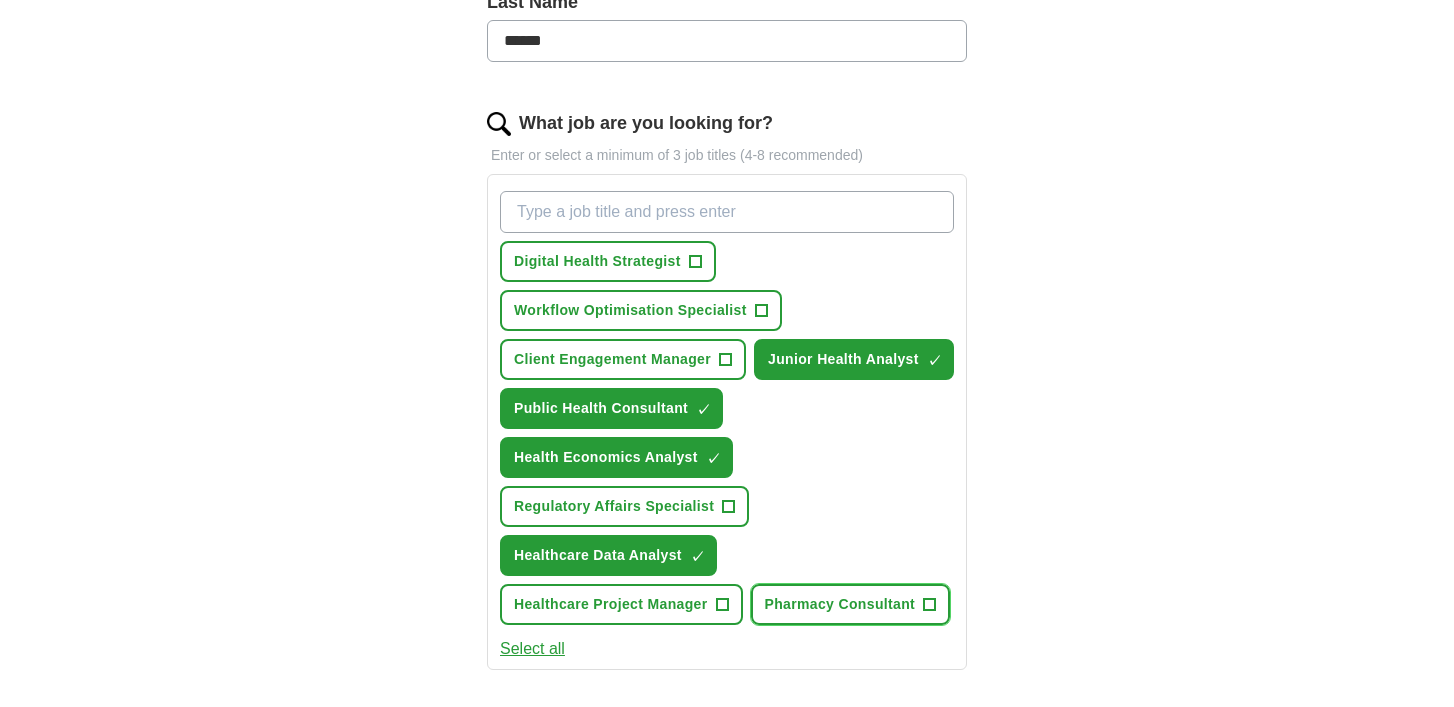 click on "Pharmacy Consultant" at bounding box center (840, 604) 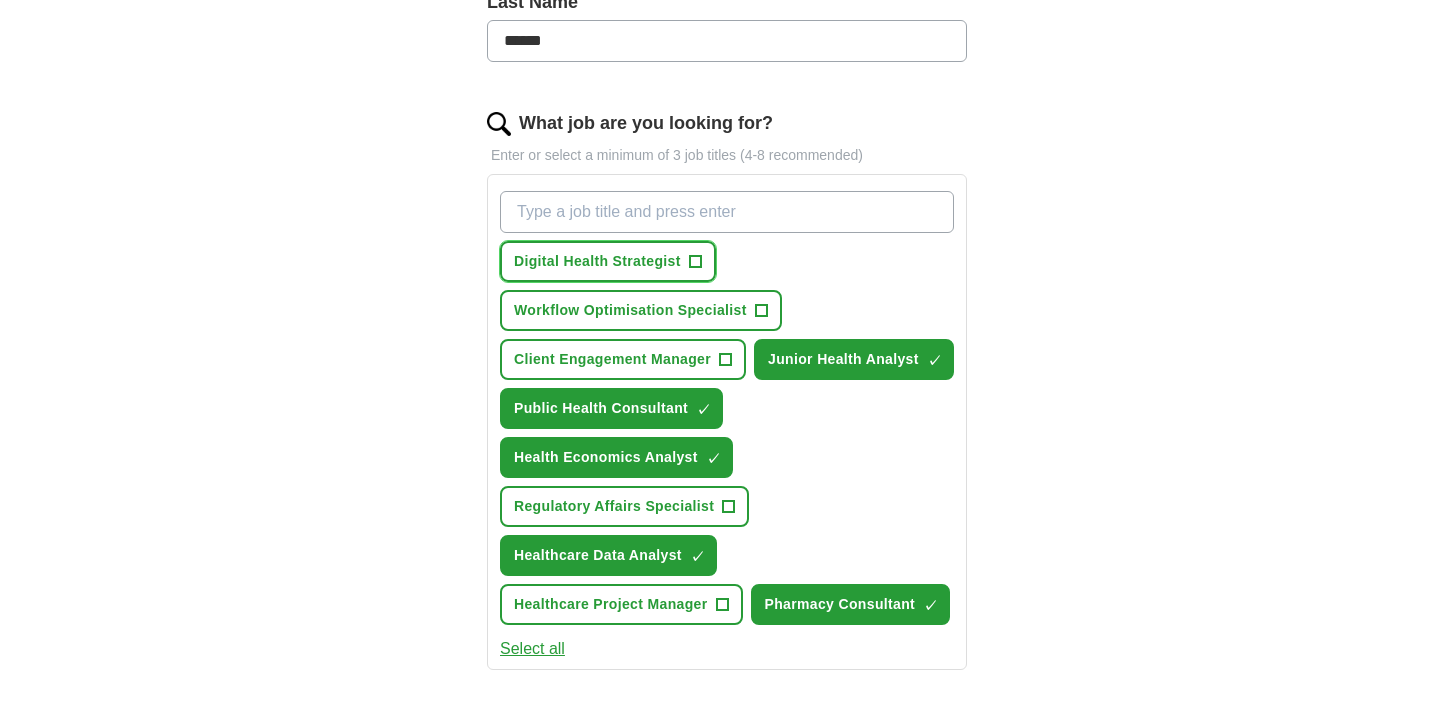 click on "Digital Health Strategist" at bounding box center (597, 261) 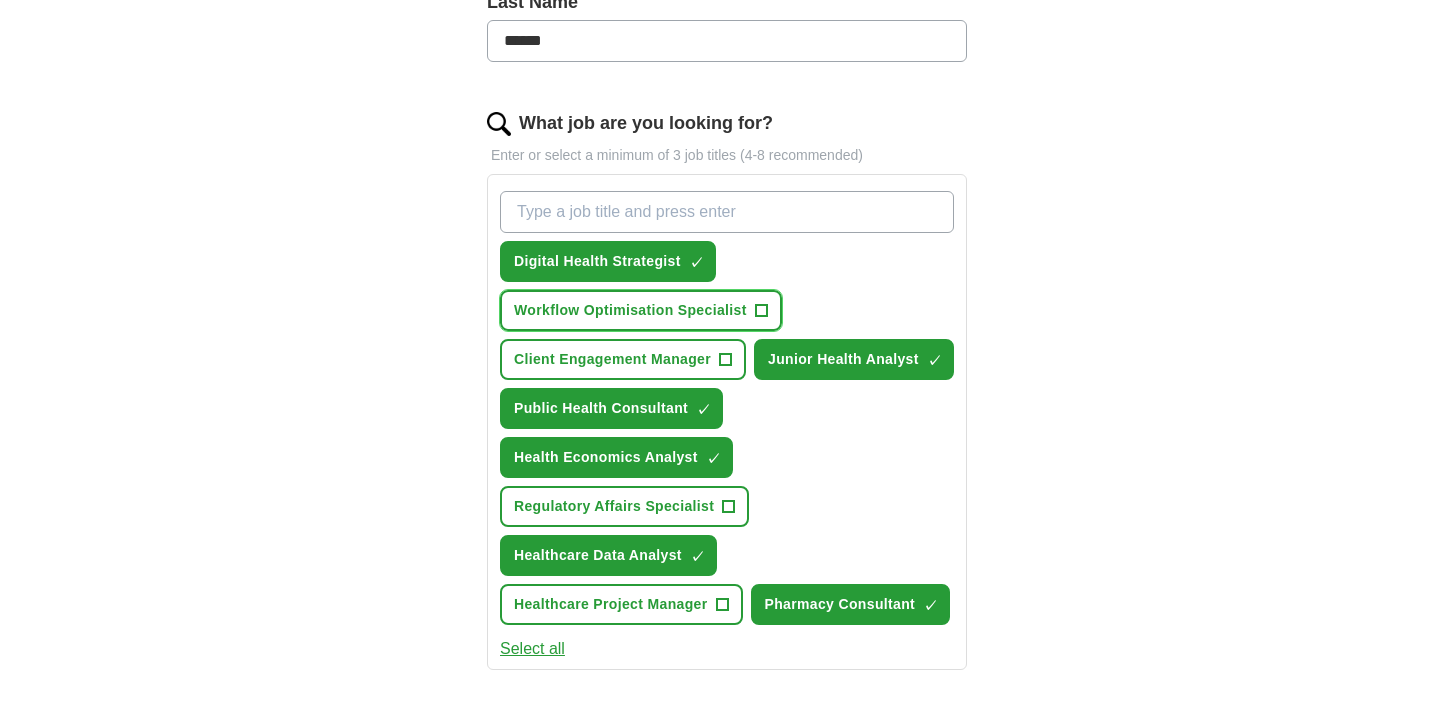 click on "Workflow Optimisation Specialist +" at bounding box center (641, 310) 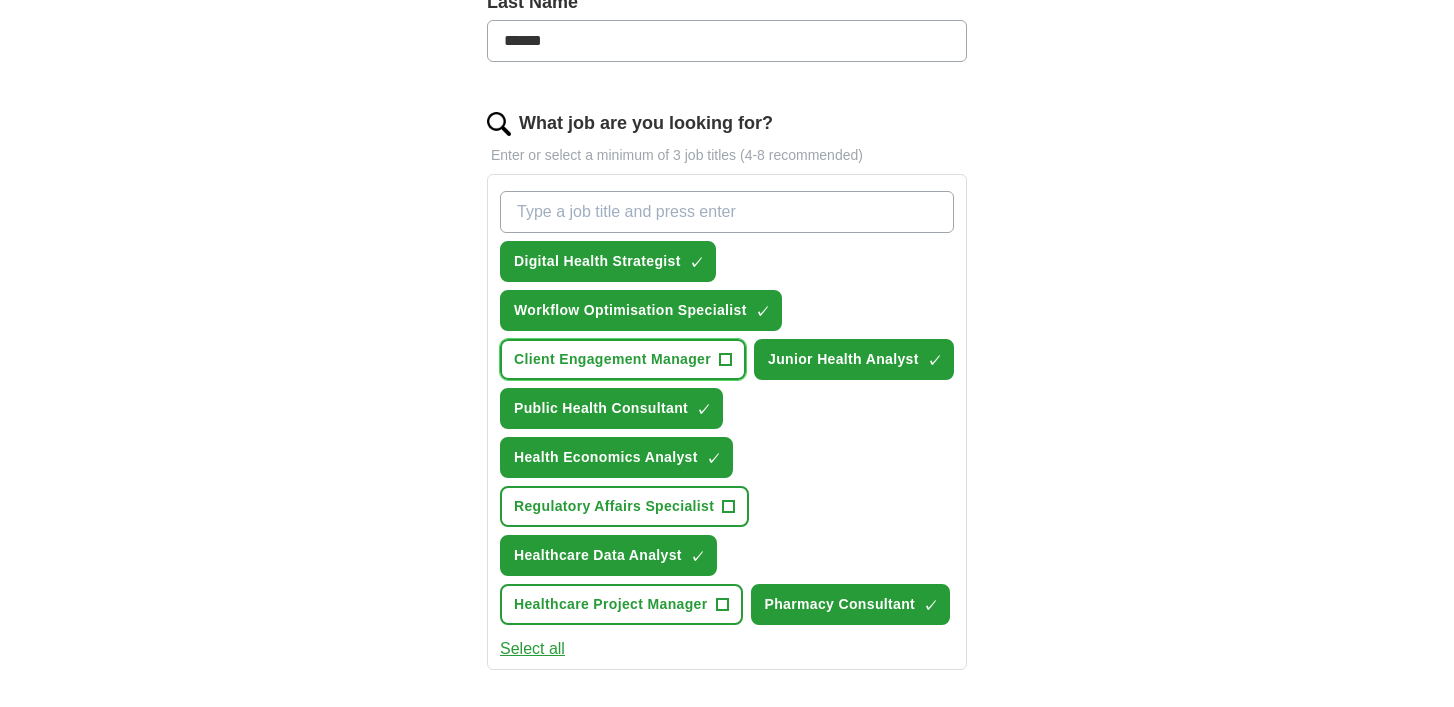 click on "Client Engagement Manager" at bounding box center [612, 359] 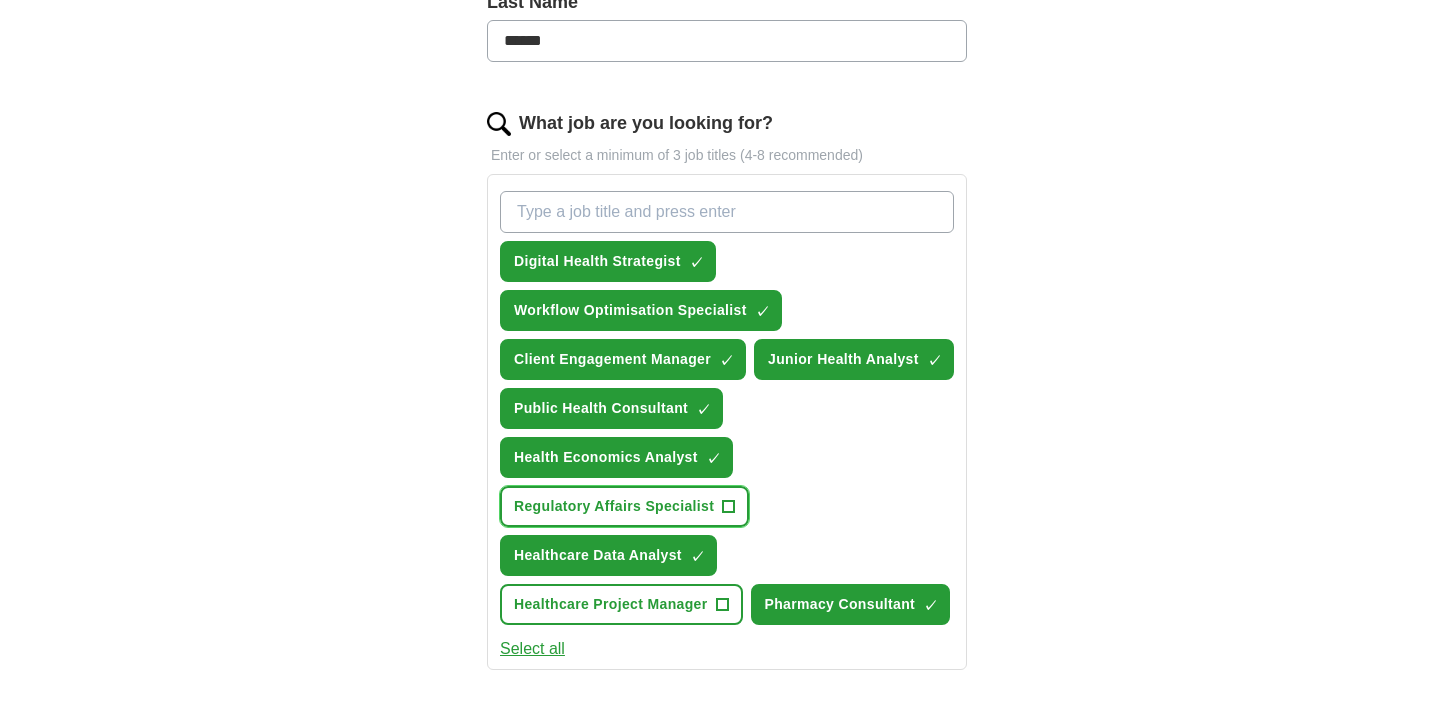 click on "Regulatory Affairs Specialist" at bounding box center [614, 506] 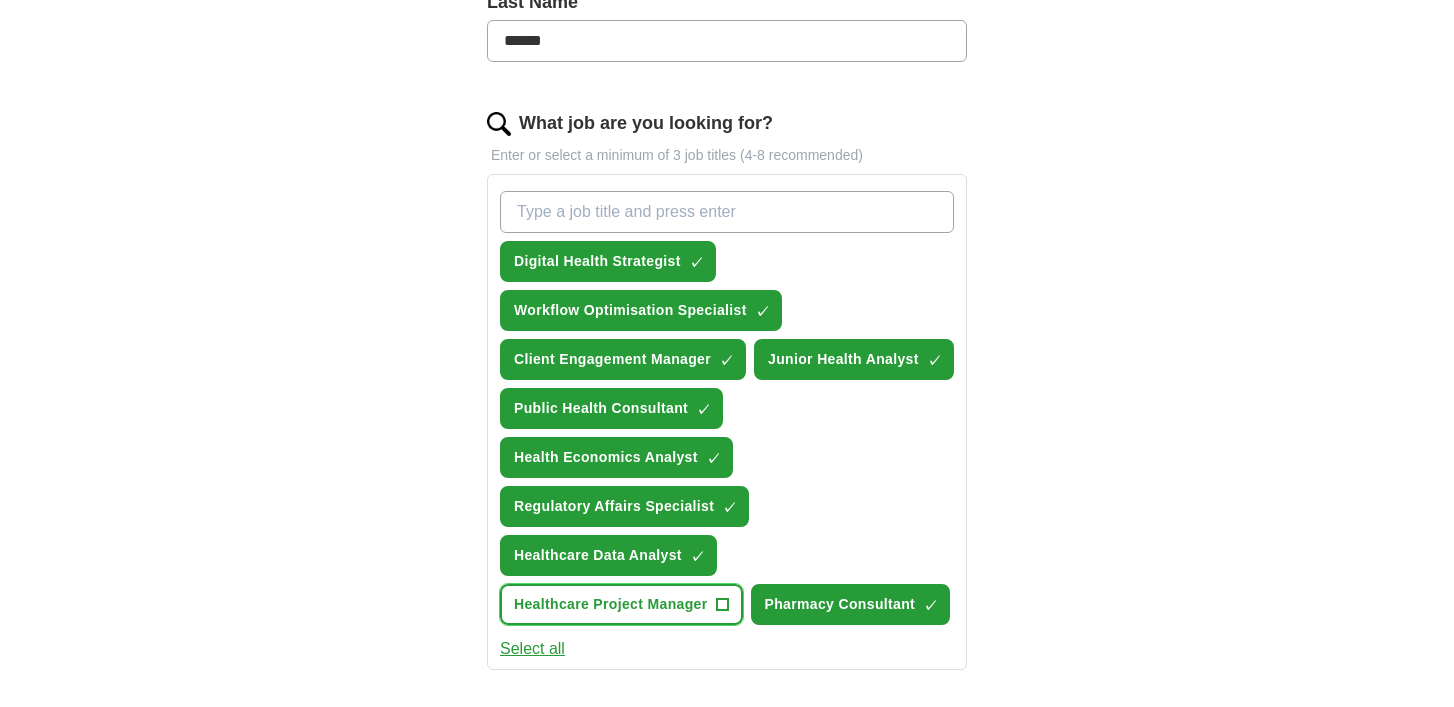 click on "Healthcare Project Manager" at bounding box center [611, 604] 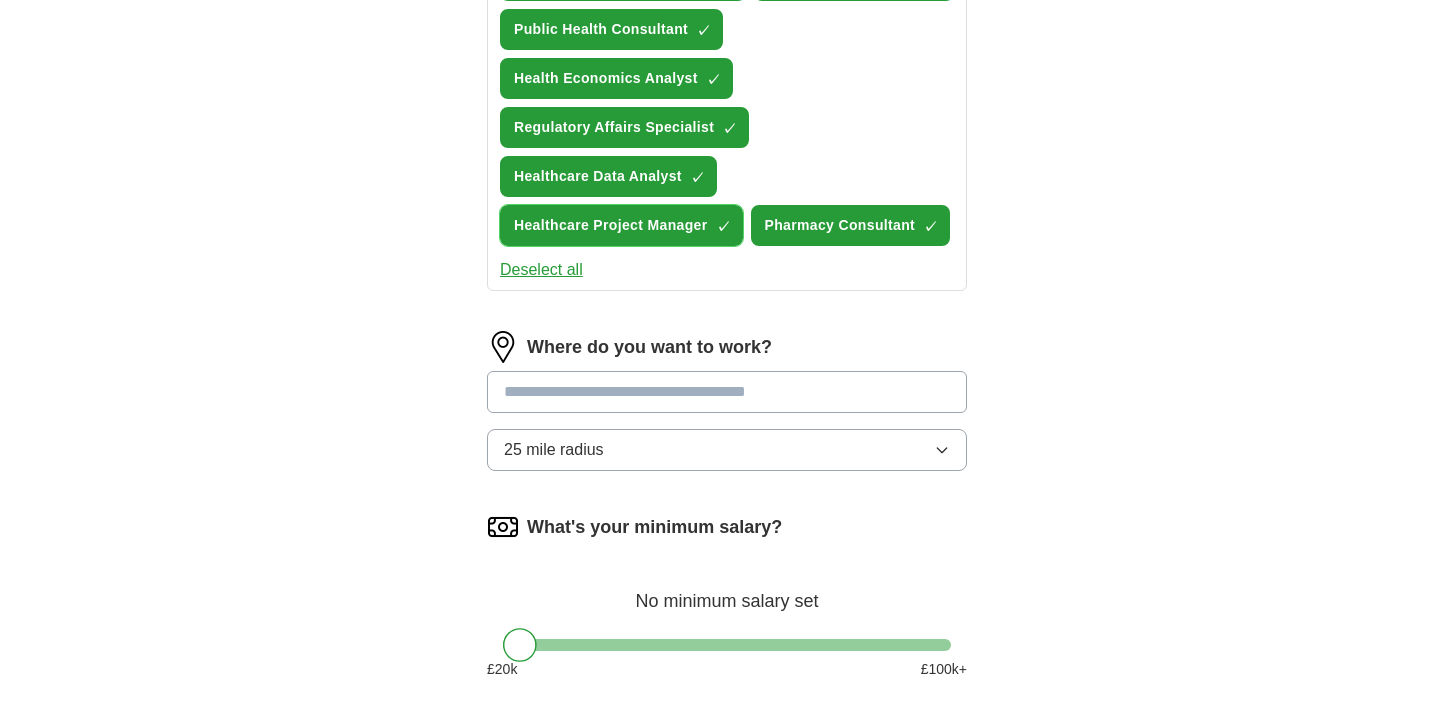 scroll, scrollTop: 959, scrollLeft: 0, axis: vertical 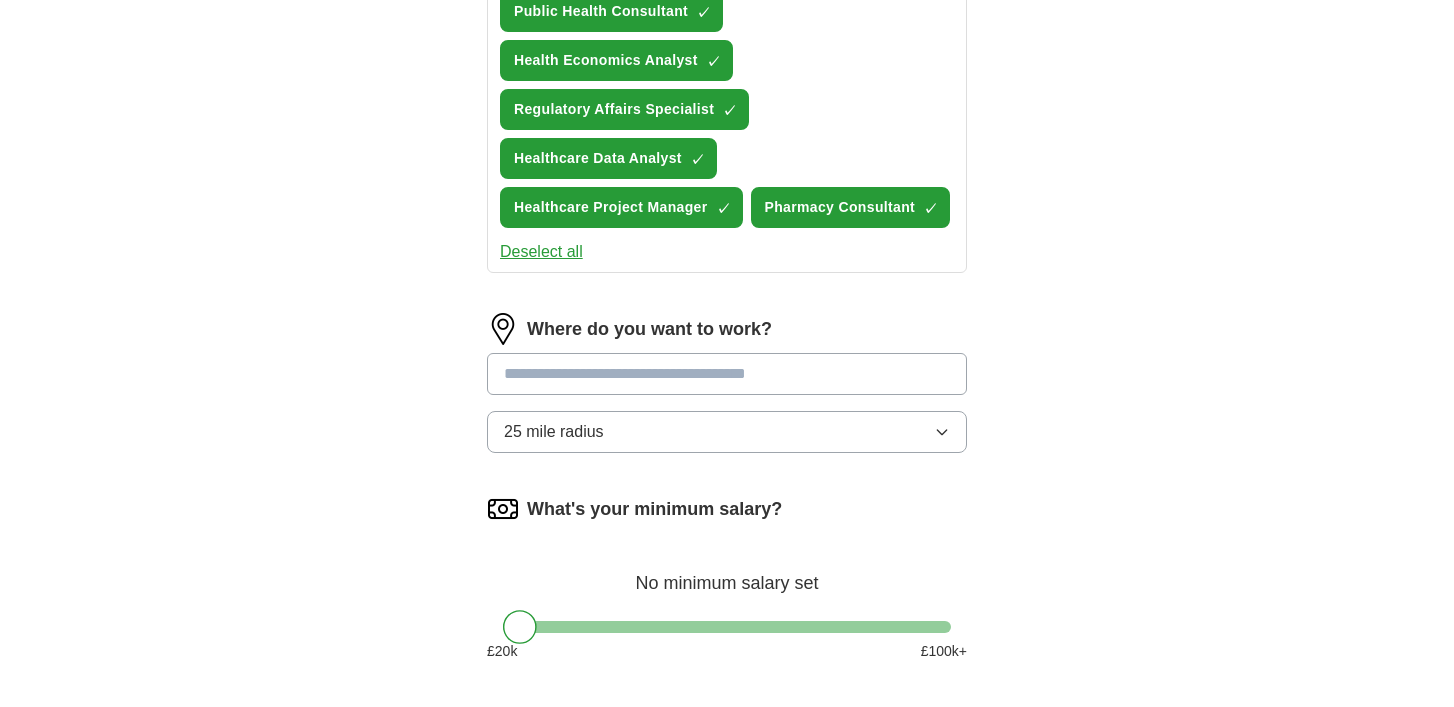 click at bounding box center (727, 374) 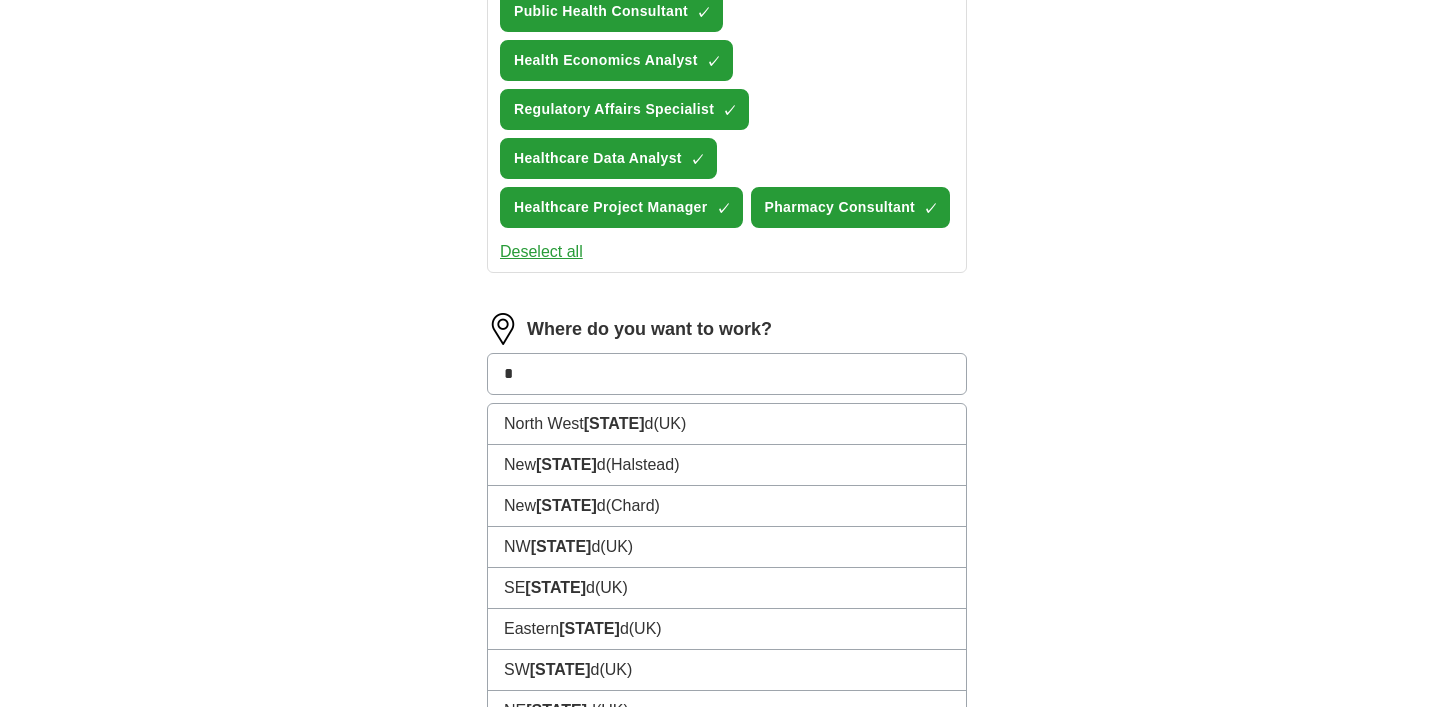 type on "*" 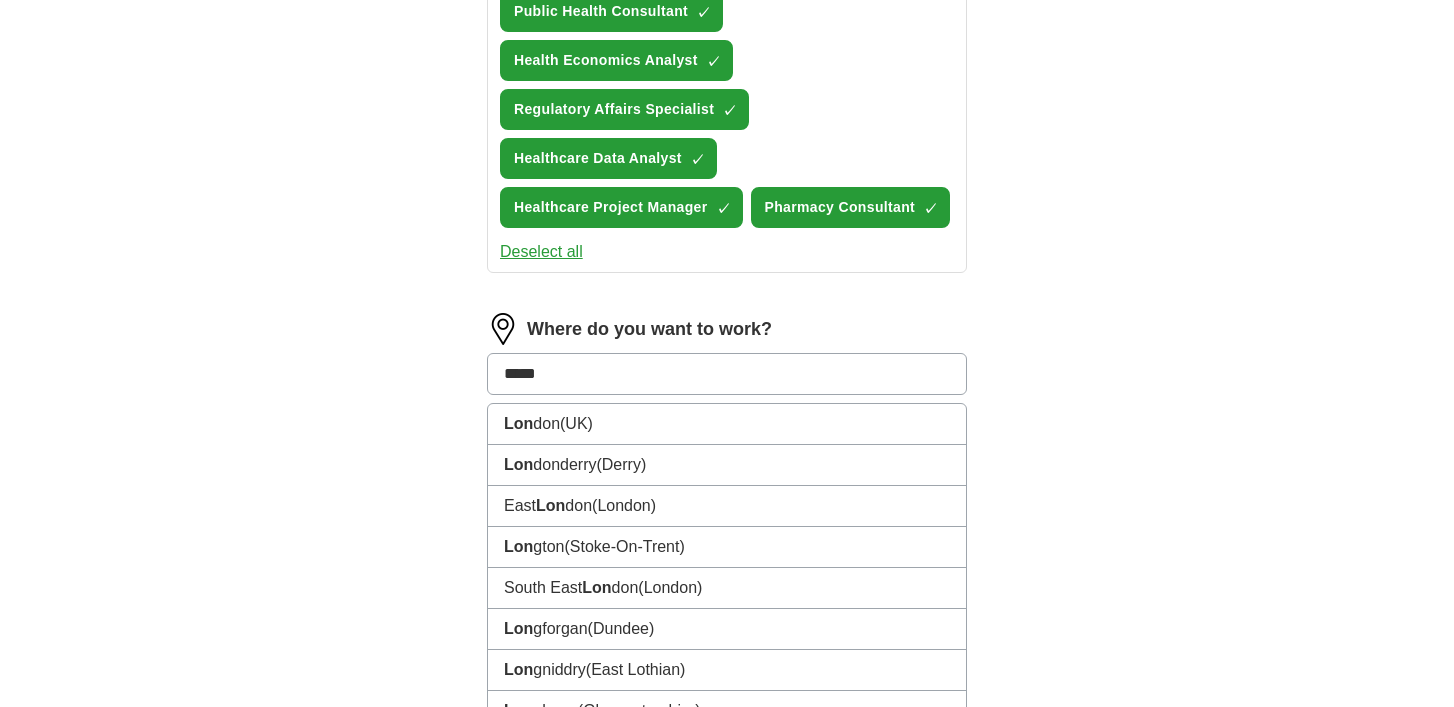 type on "******" 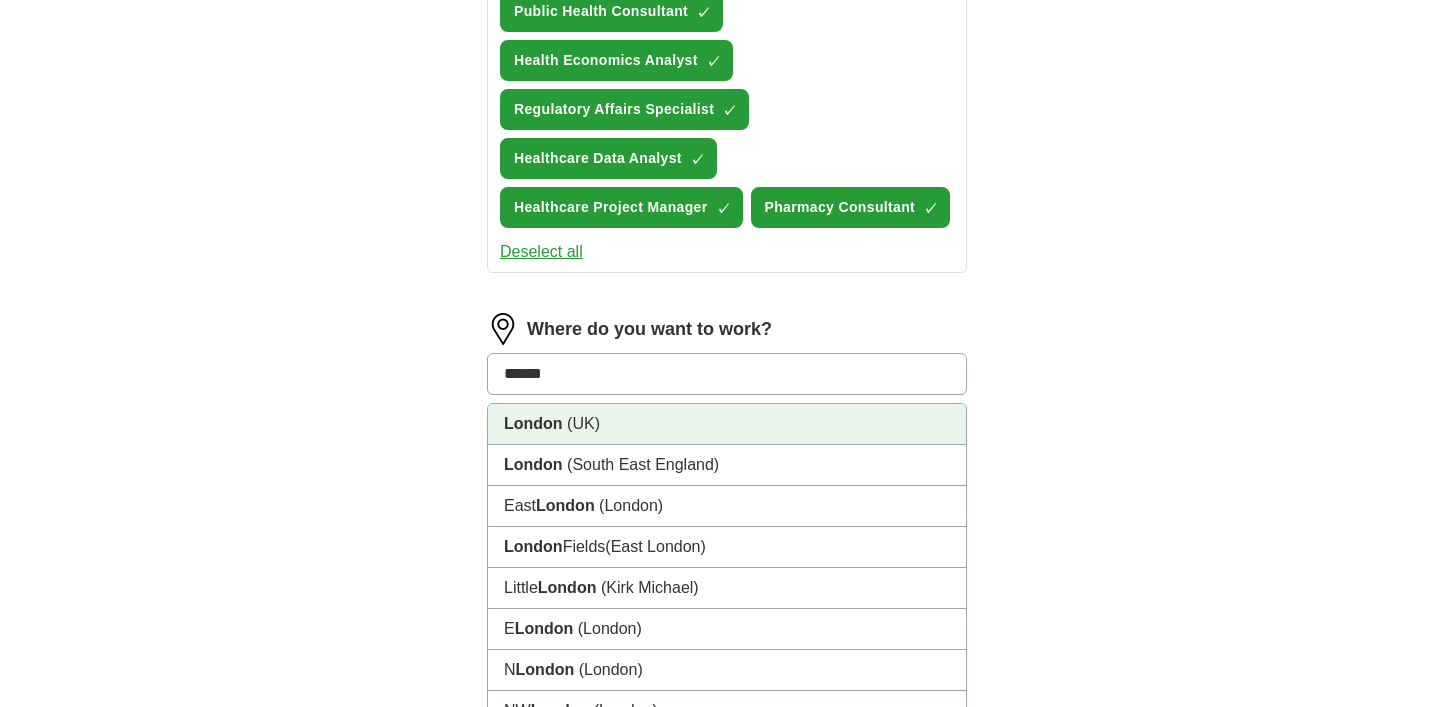 click on "(UK)" at bounding box center [583, 423] 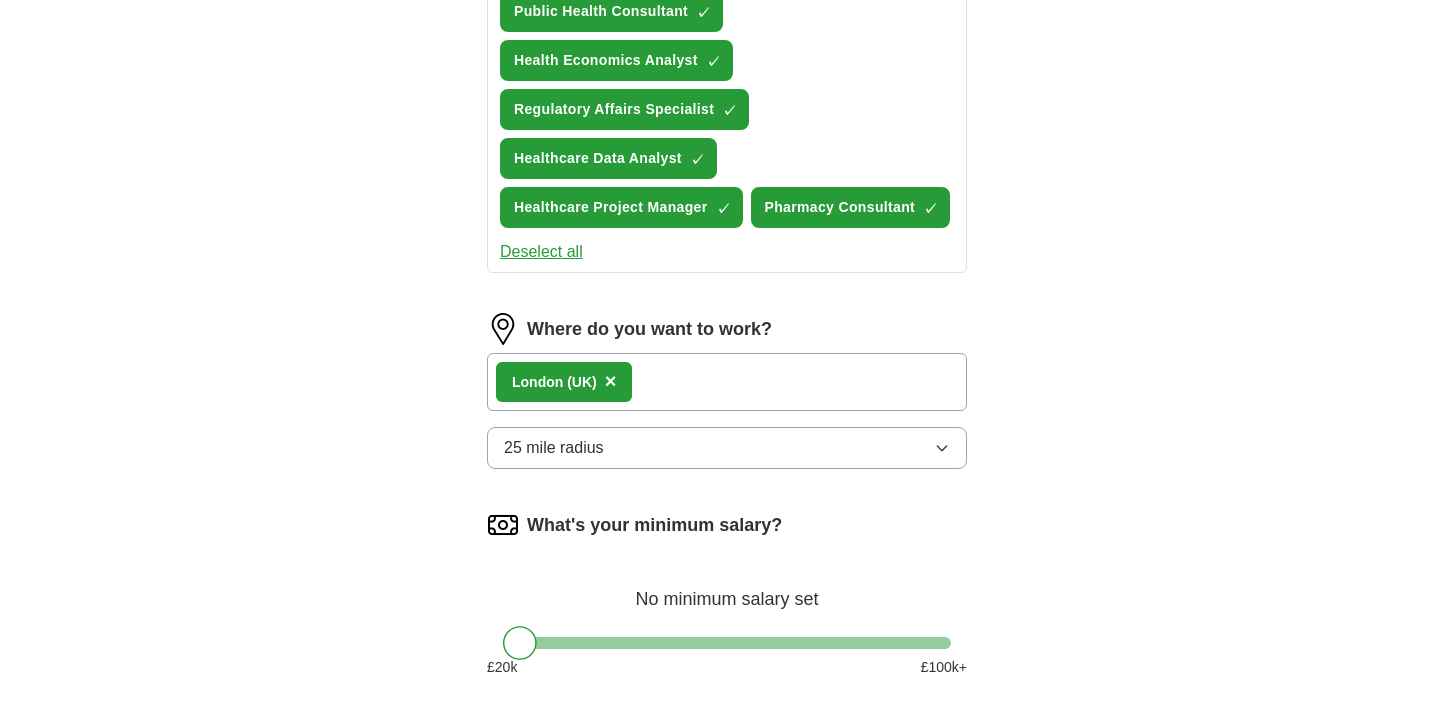 click on "[CITY]   (UK) ×" at bounding box center (727, 382) 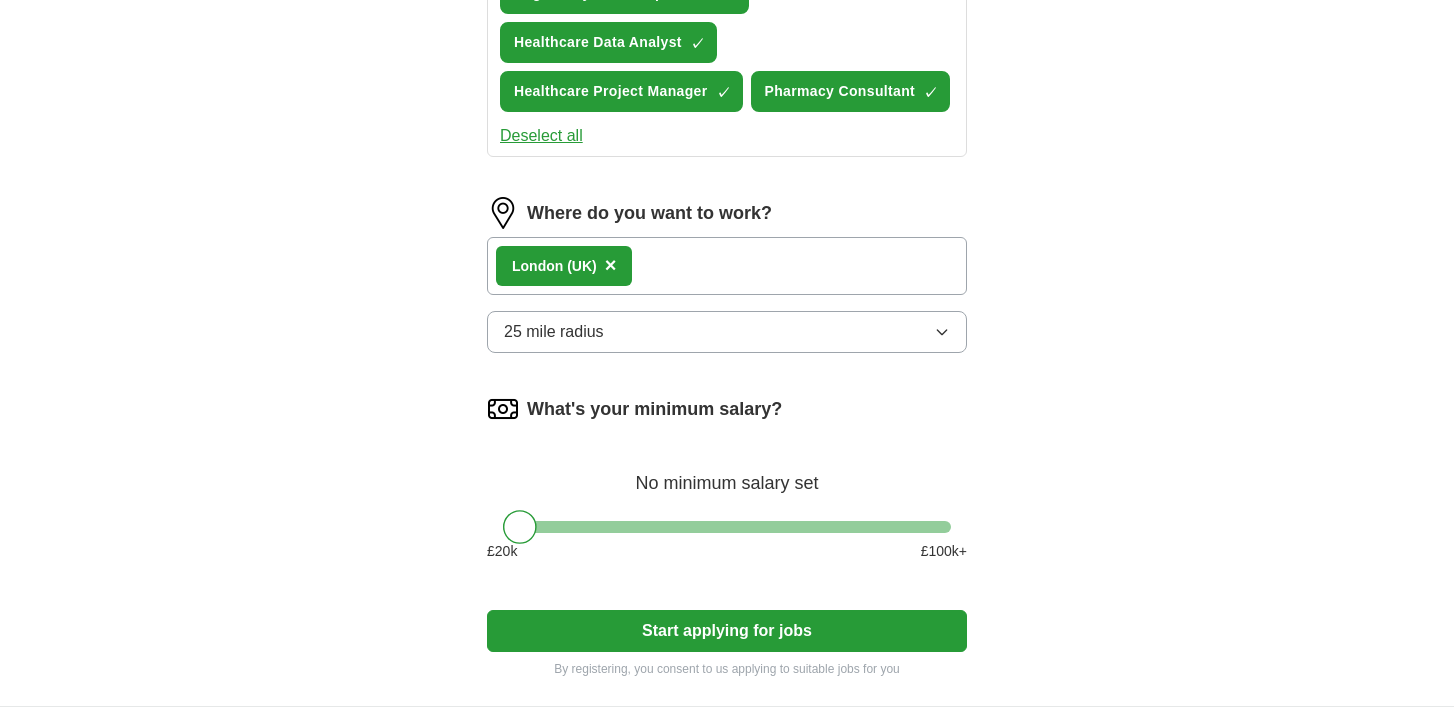 scroll, scrollTop: 1083, scrollLeft: 0, axis: vertical 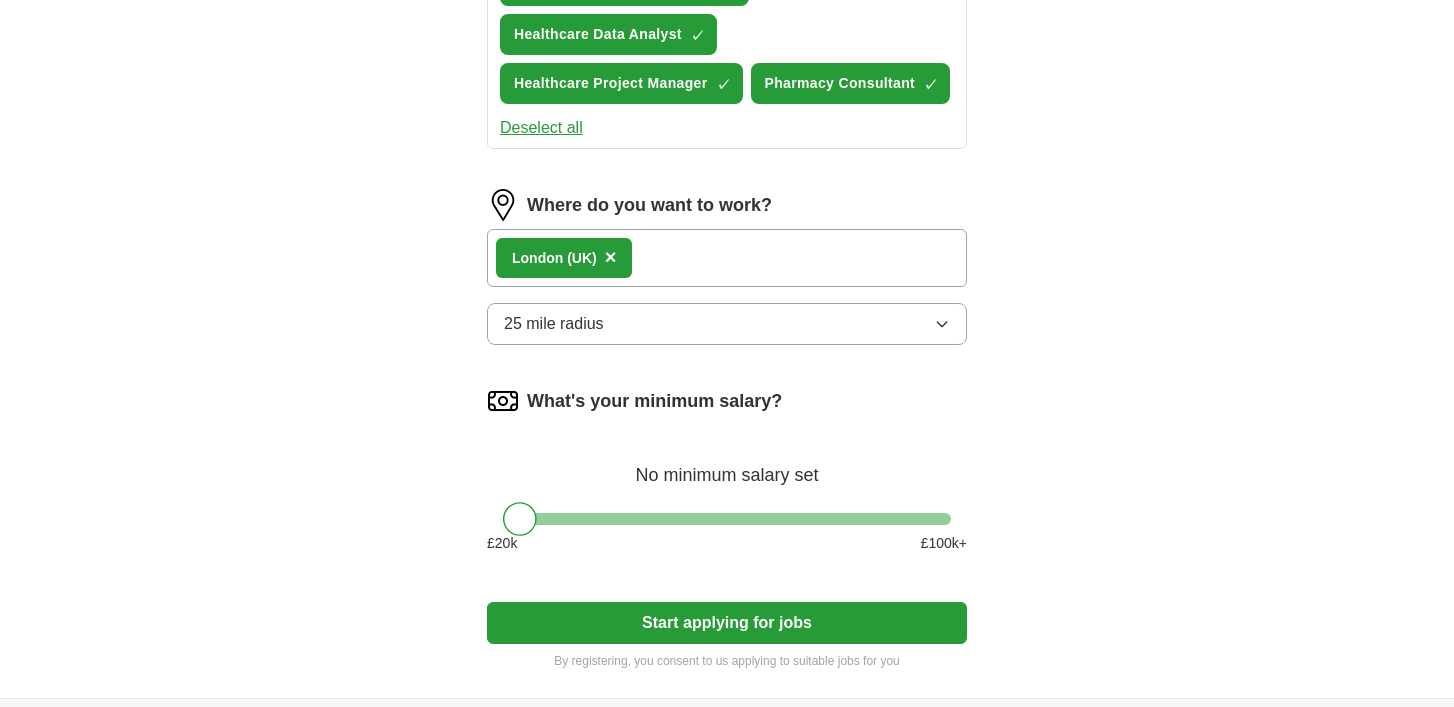 click on "25 mile radius" at bounding box center [554, 324] 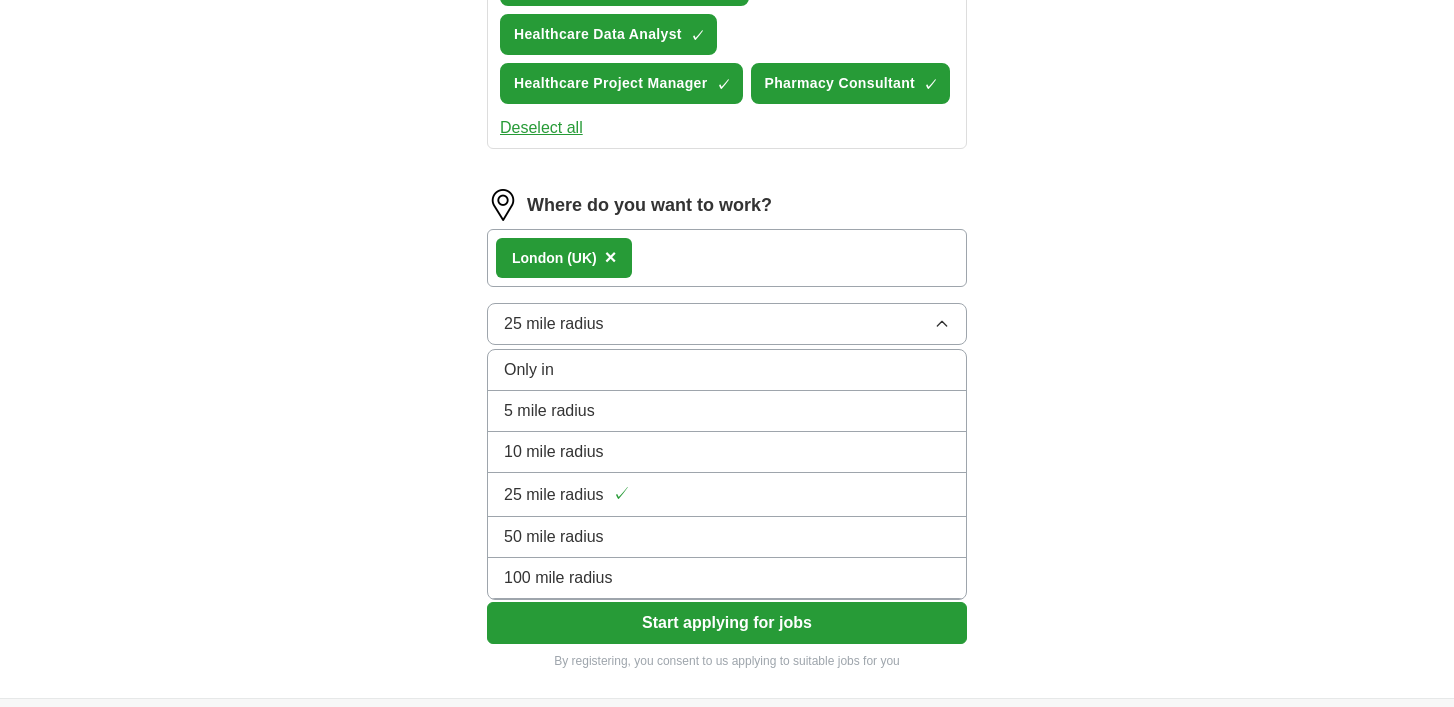 click on "50 mile radius" at bounding box center (554, 537) 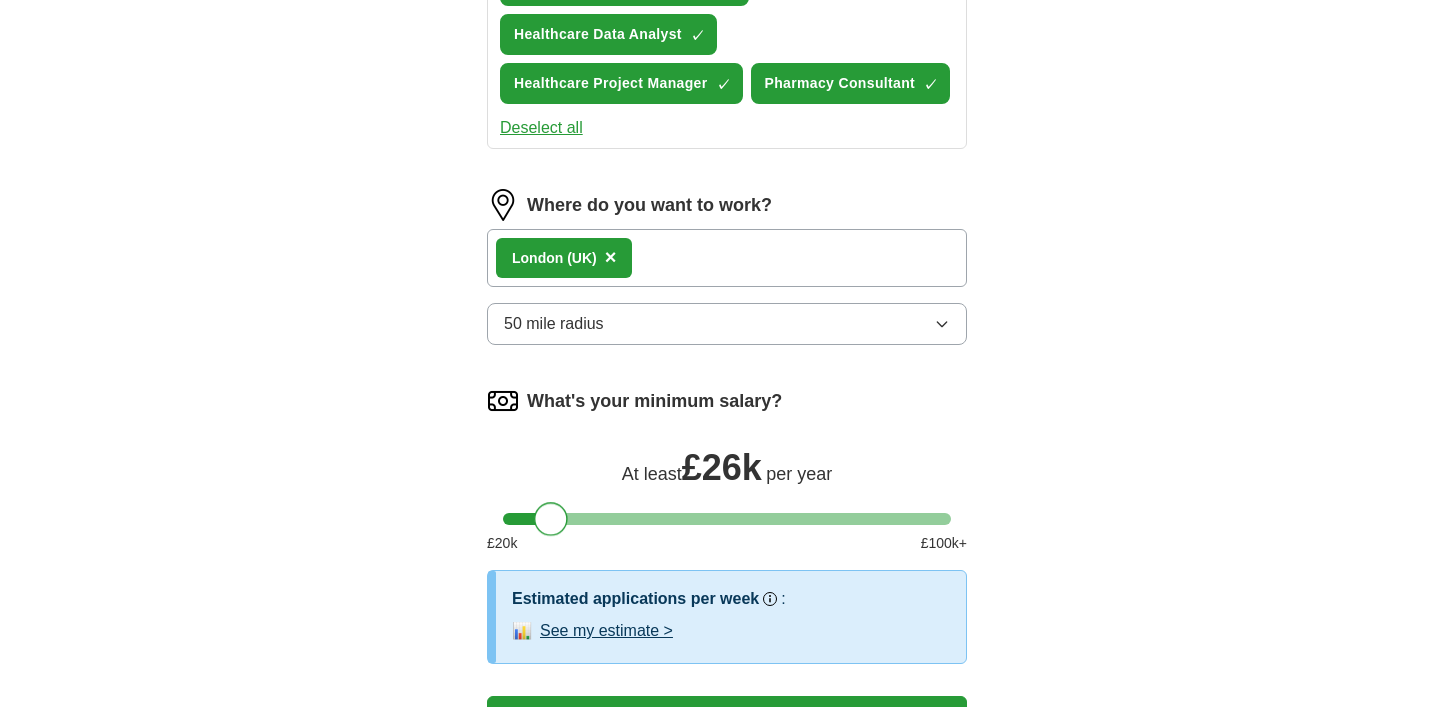 drag, startPoint x: 518, startPoint y: 517, endPoint x: 549, endPoint y: 520, distance: 31.144823 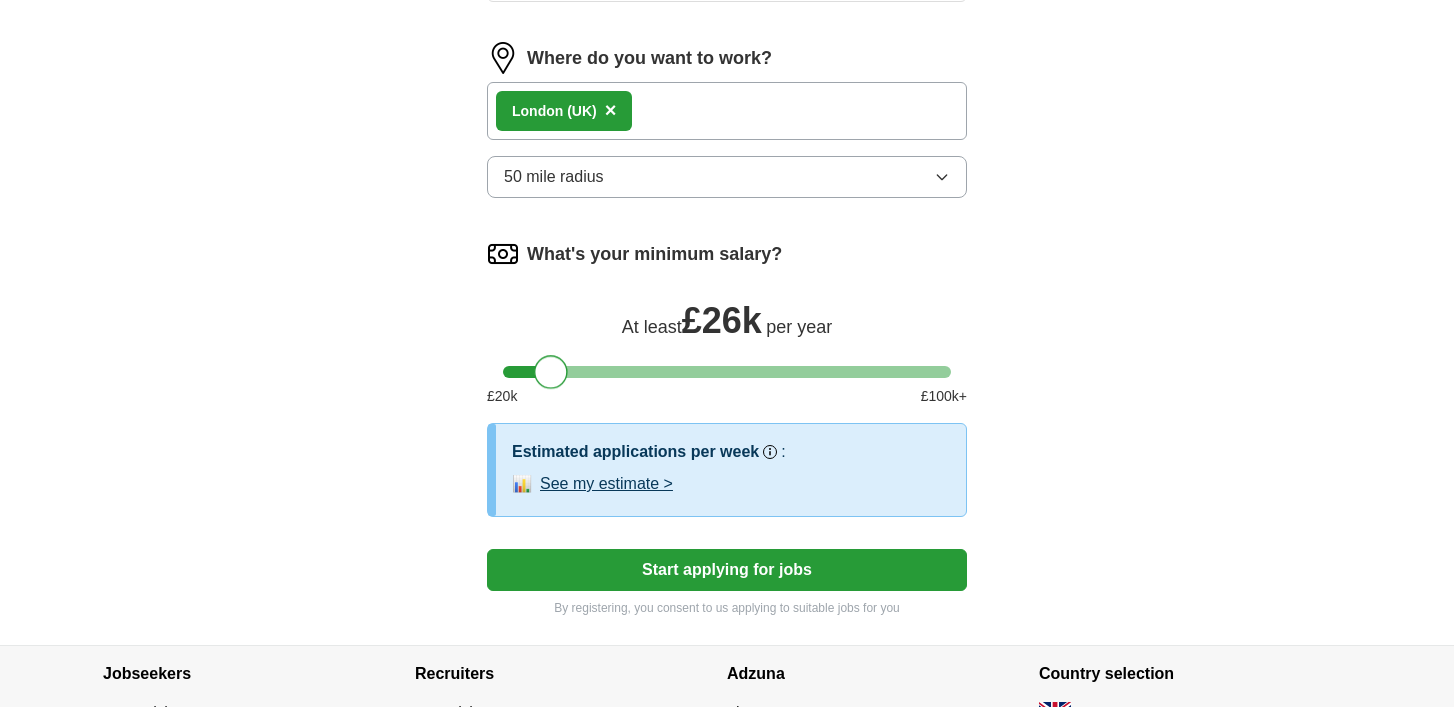 scroll, scrollTop: 1233, scrollLeft: 0, axis: vertical 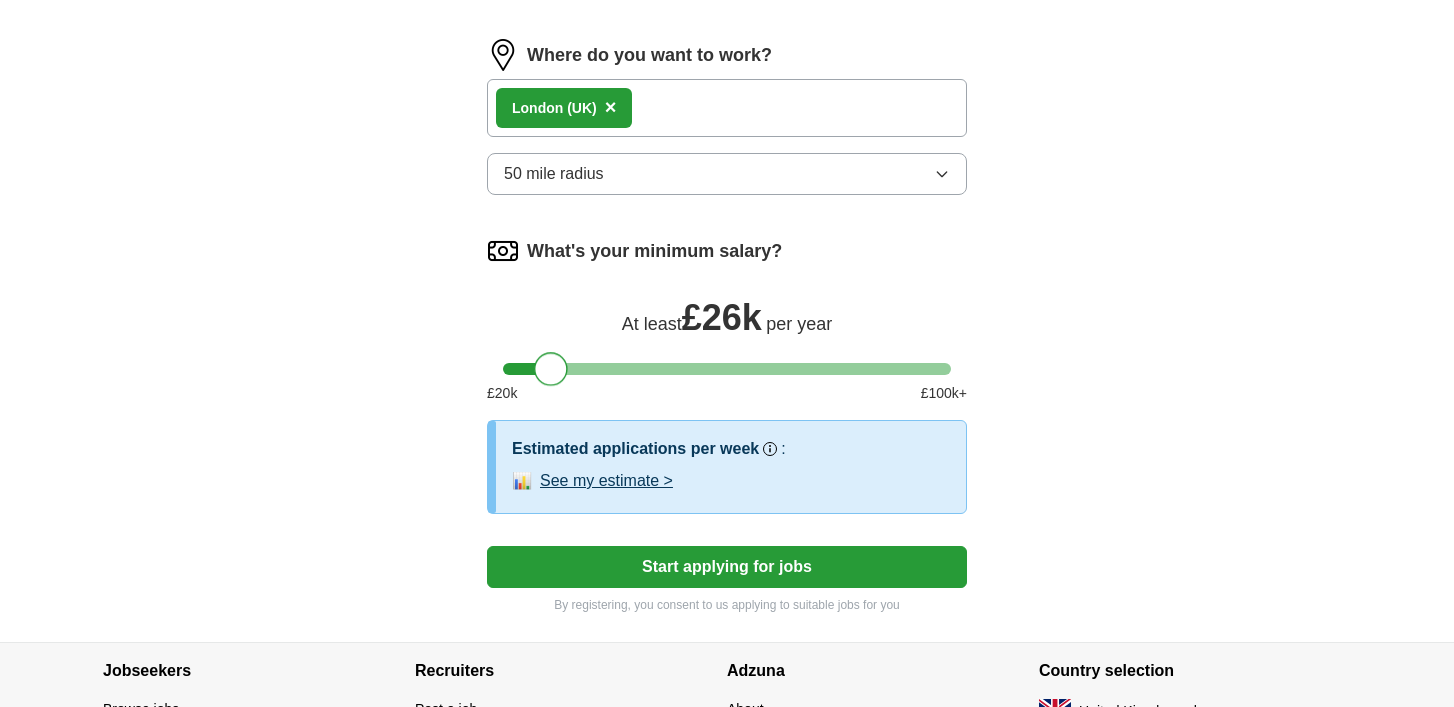 click on "Start applying for jobs" at bounding box center [727, 567] 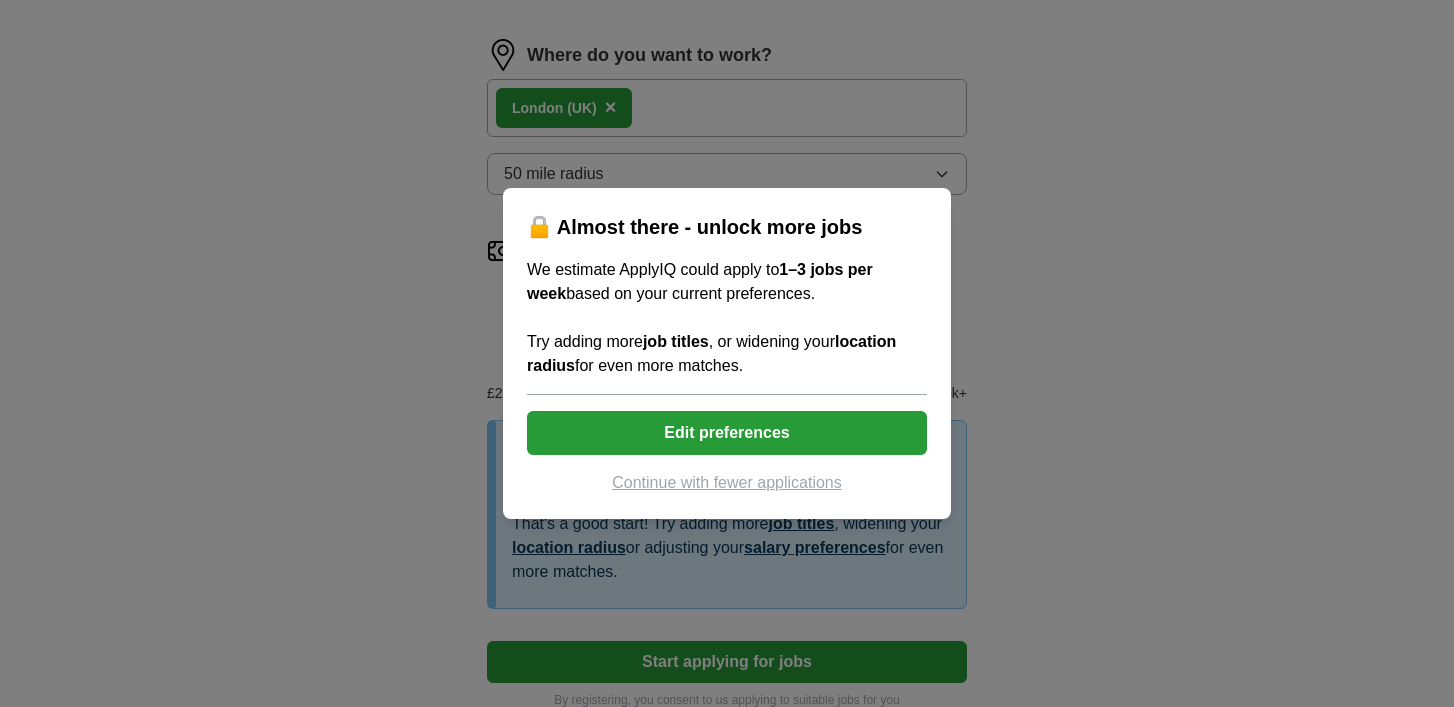click on "Continue with fewer applications" at bounding box center [727, 483] 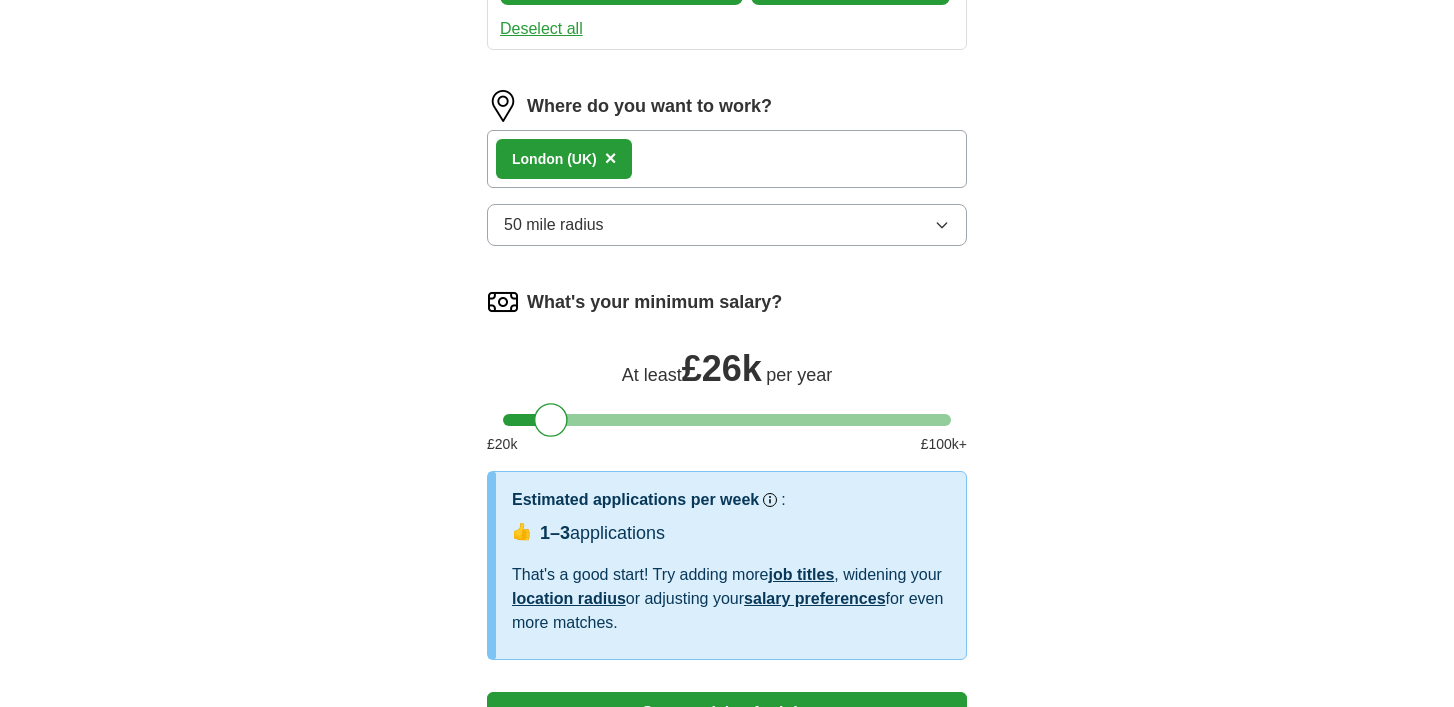 select on "**" 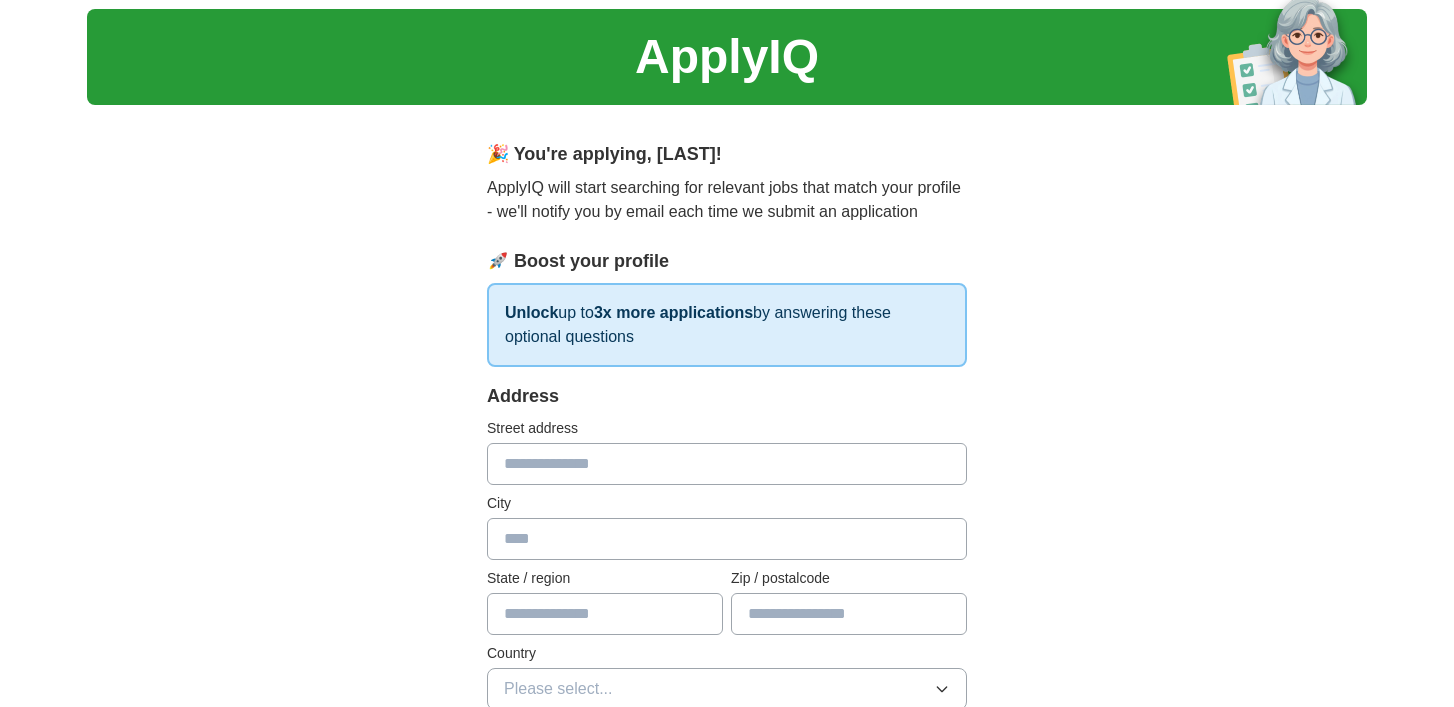 scroll, scrollTop: 56, scrollLeft: 0, axis: vertical 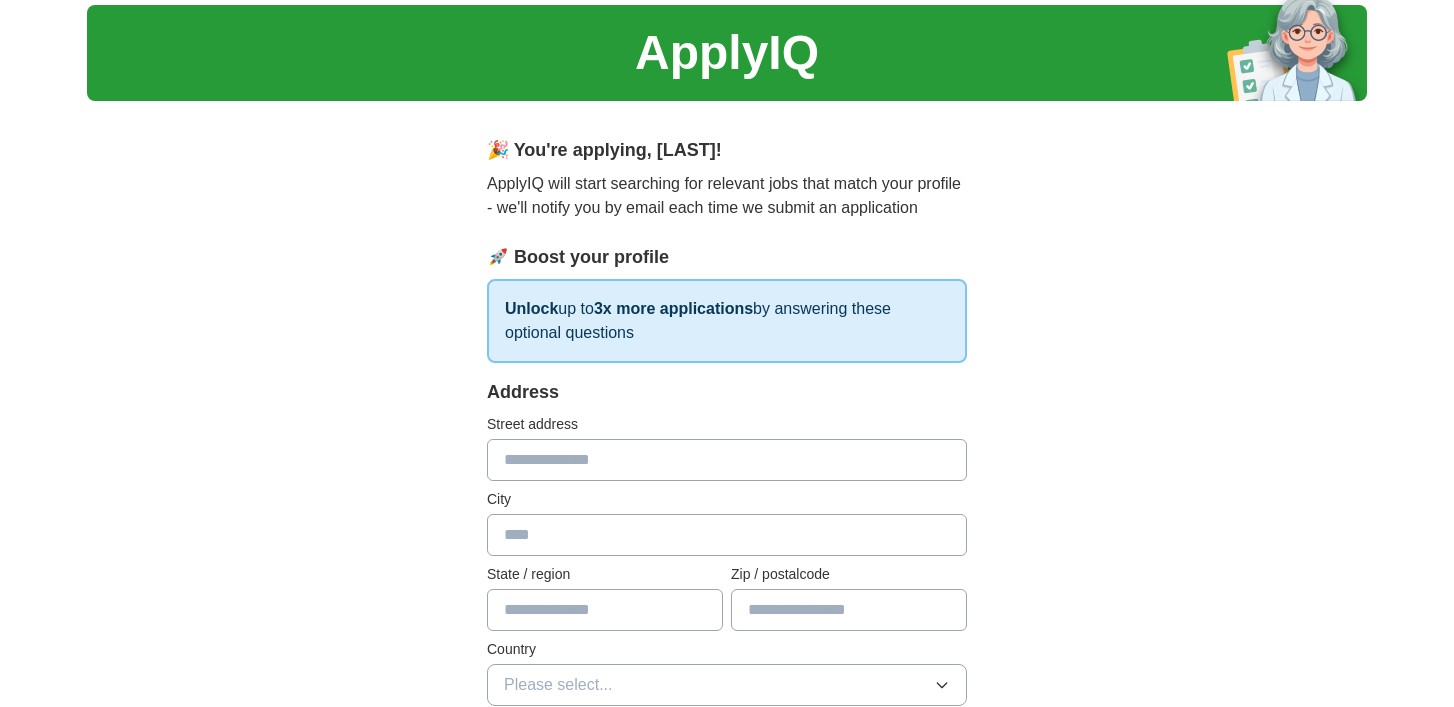 click at bounding box center [727, 460] 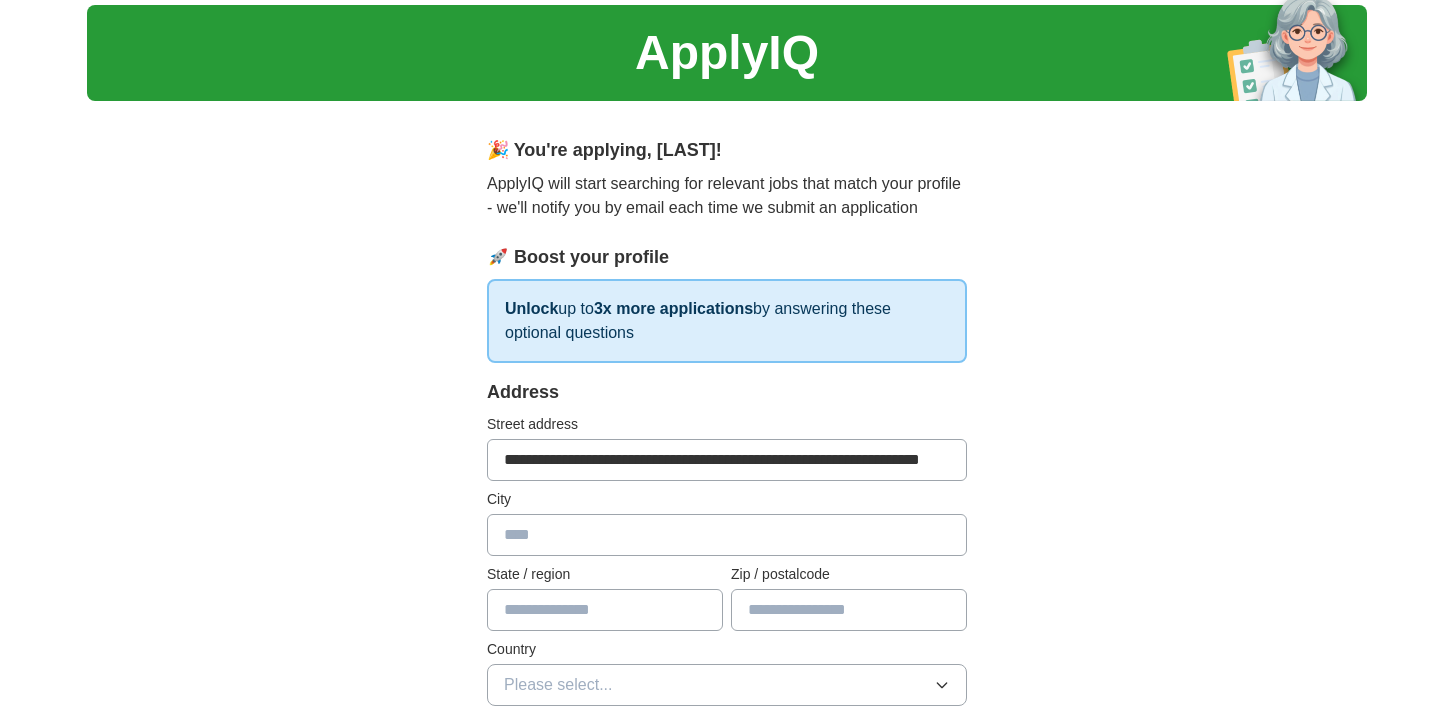type on "****" 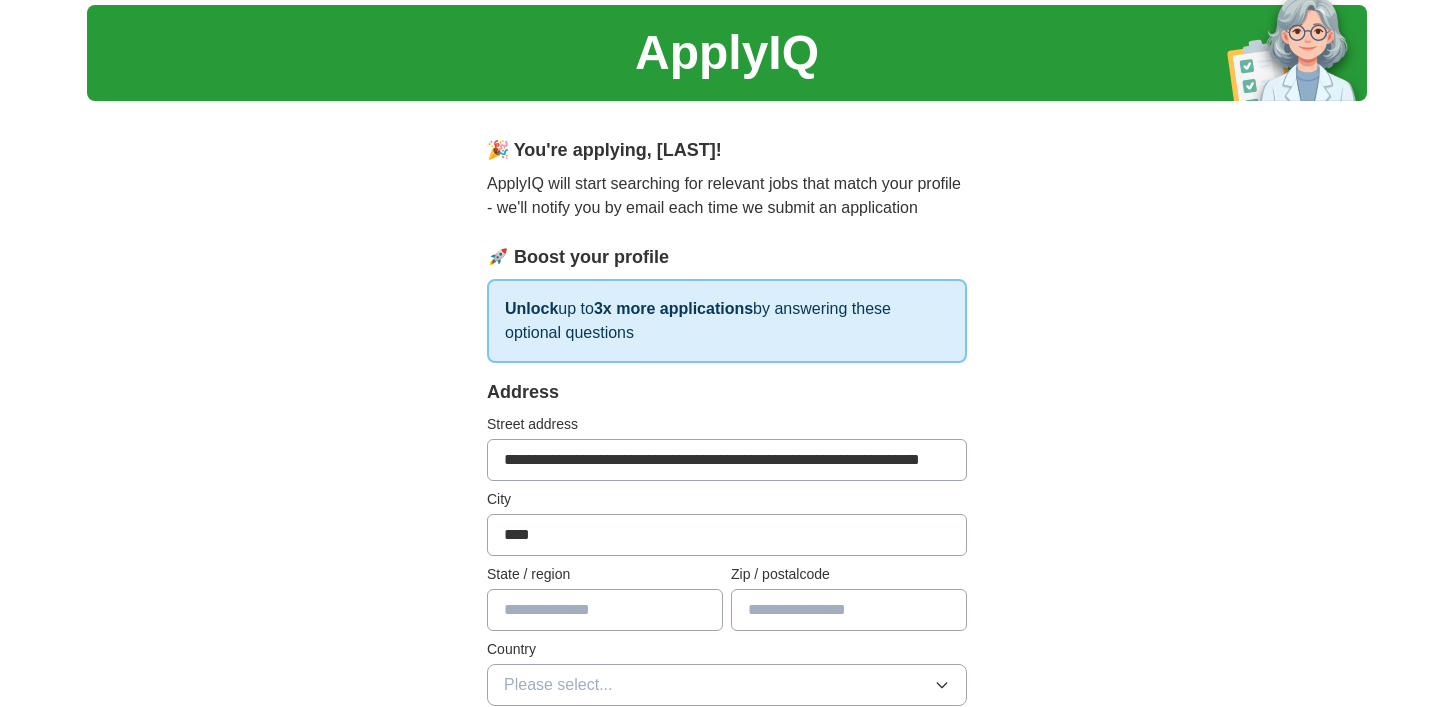 type on "**********" 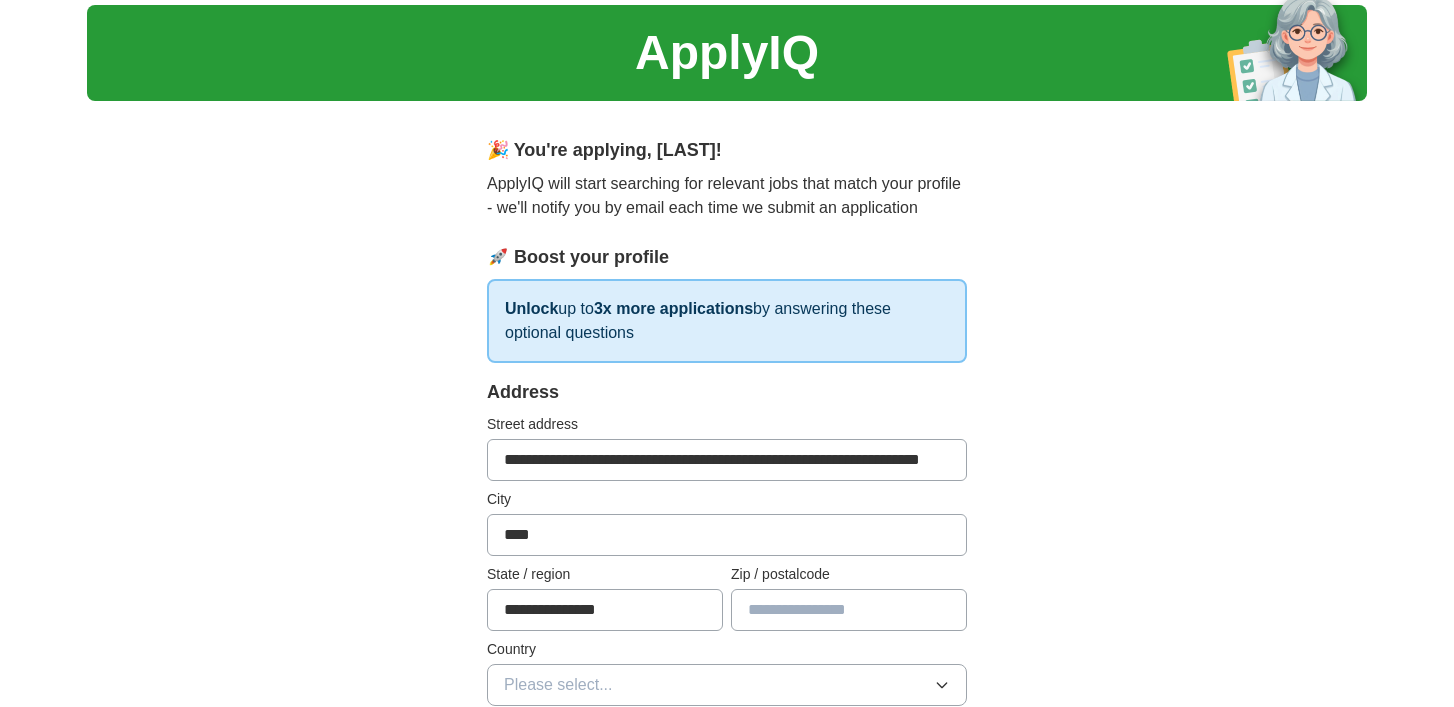 type on "*******" 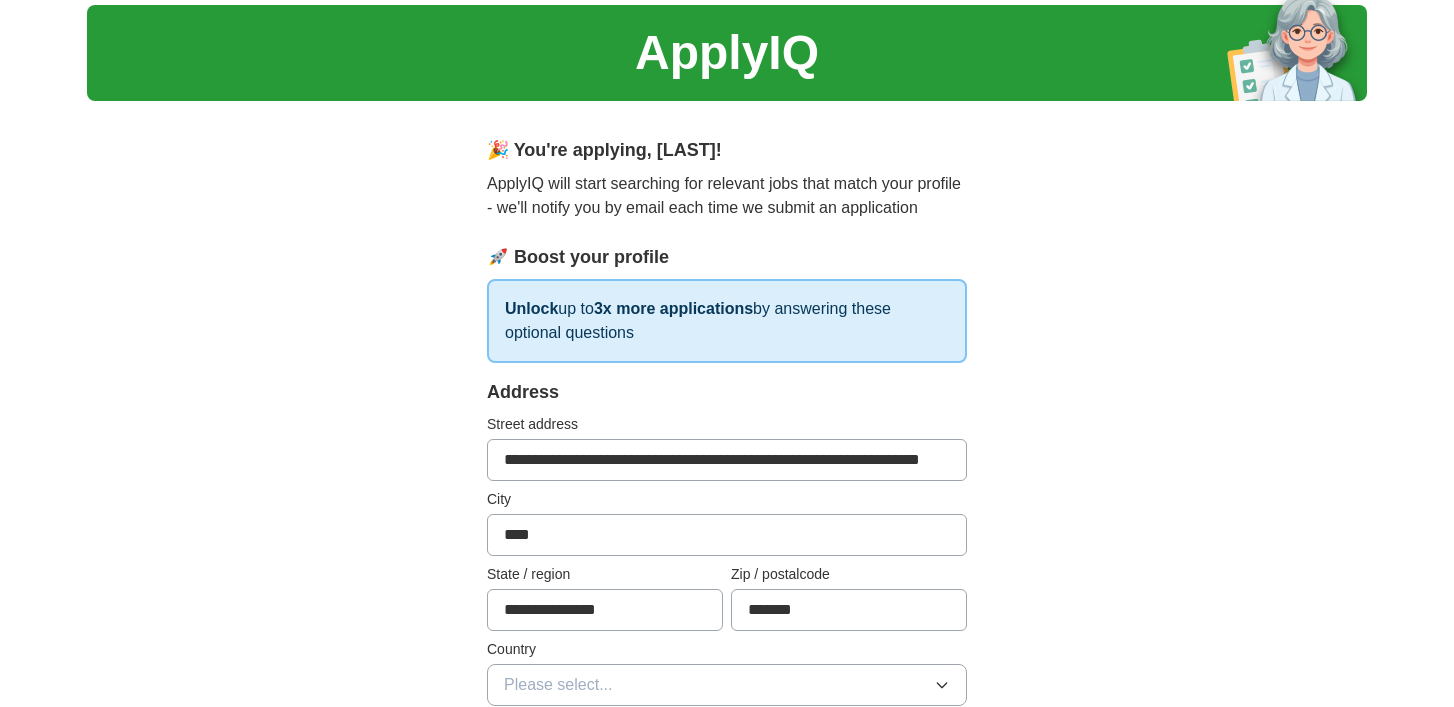 select on "**" 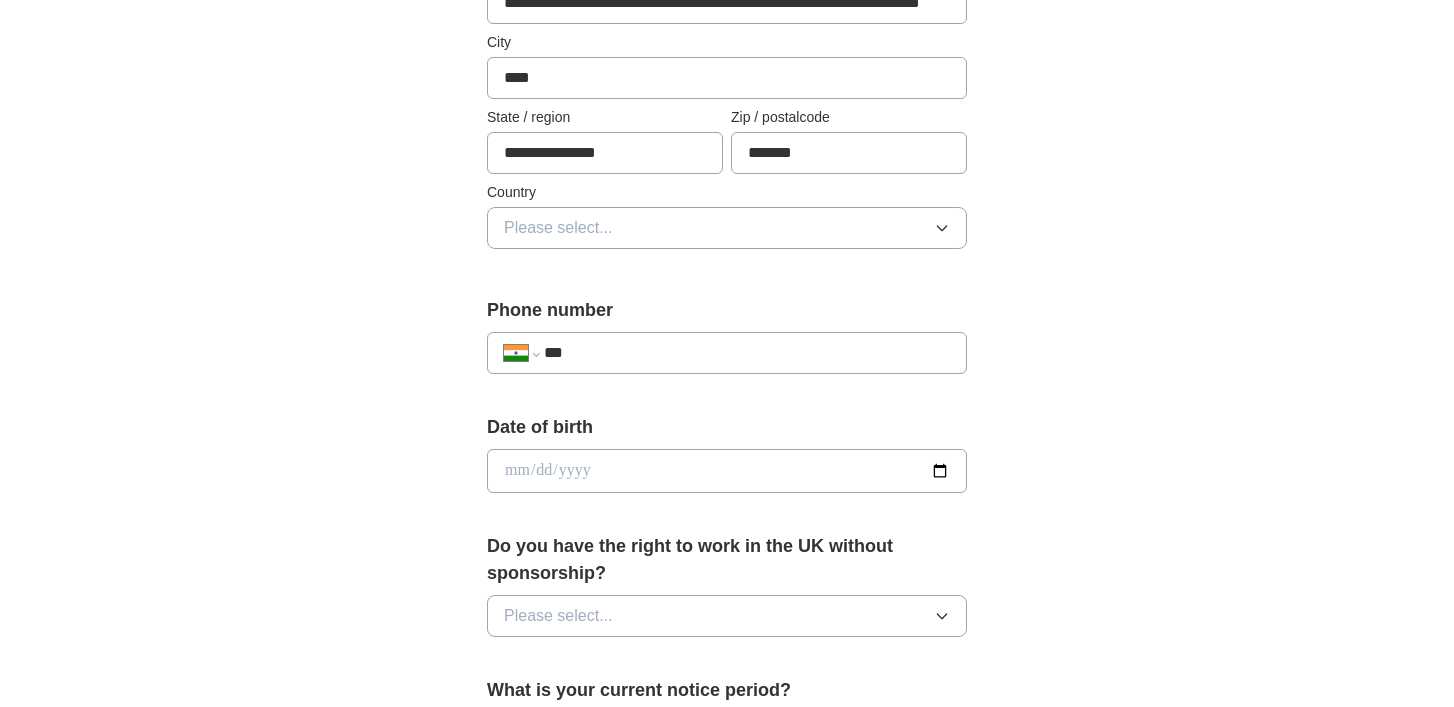type on "**********" 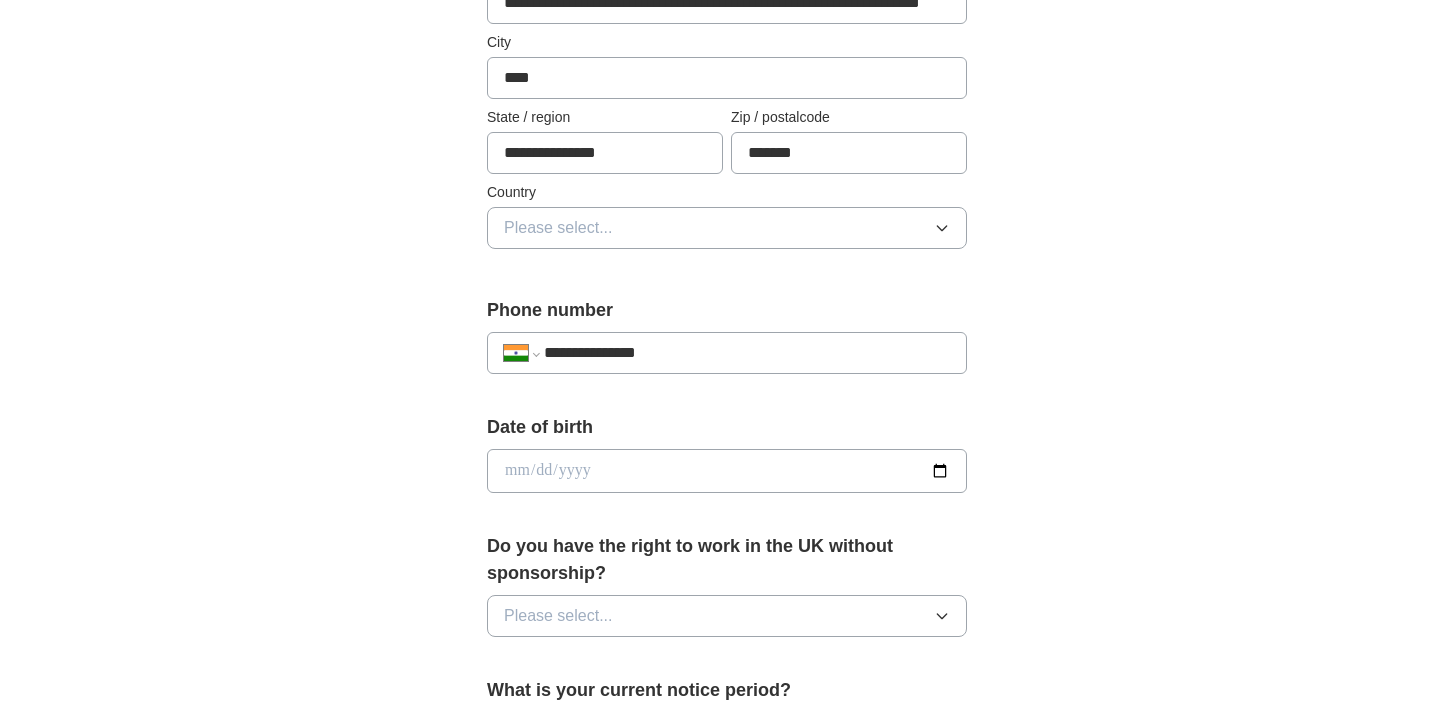 select on "**" 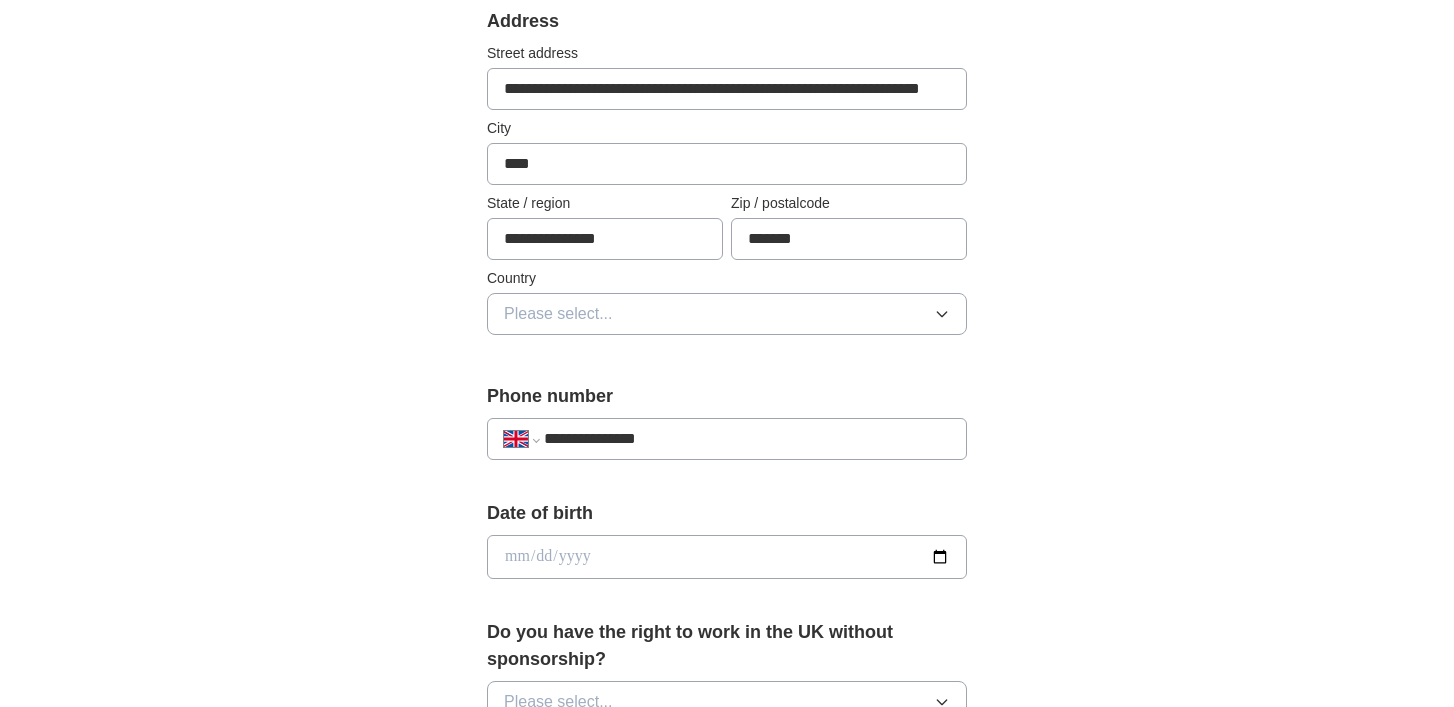 scroll, scrollTop: 425, scrollLeft: 0, axis: vertical 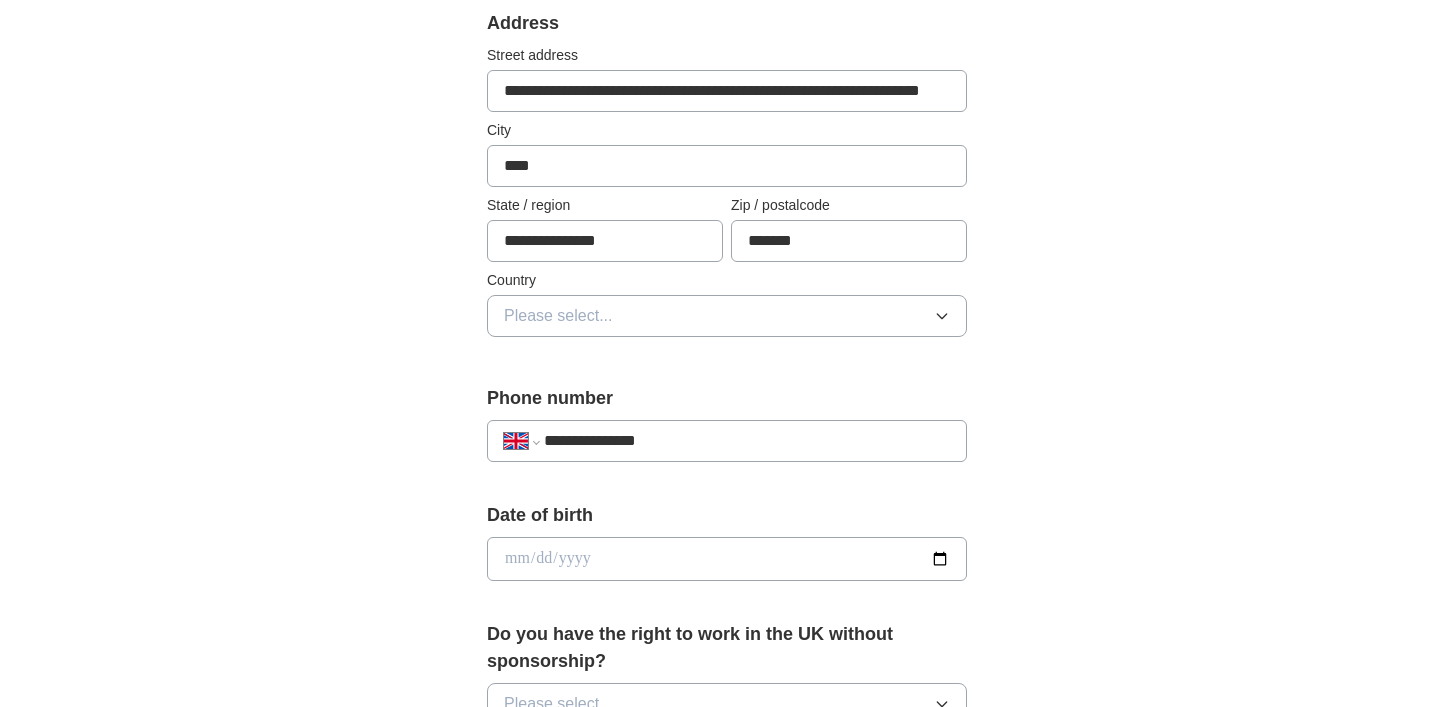 click on "Please select..." at bounding box center (727, 316) 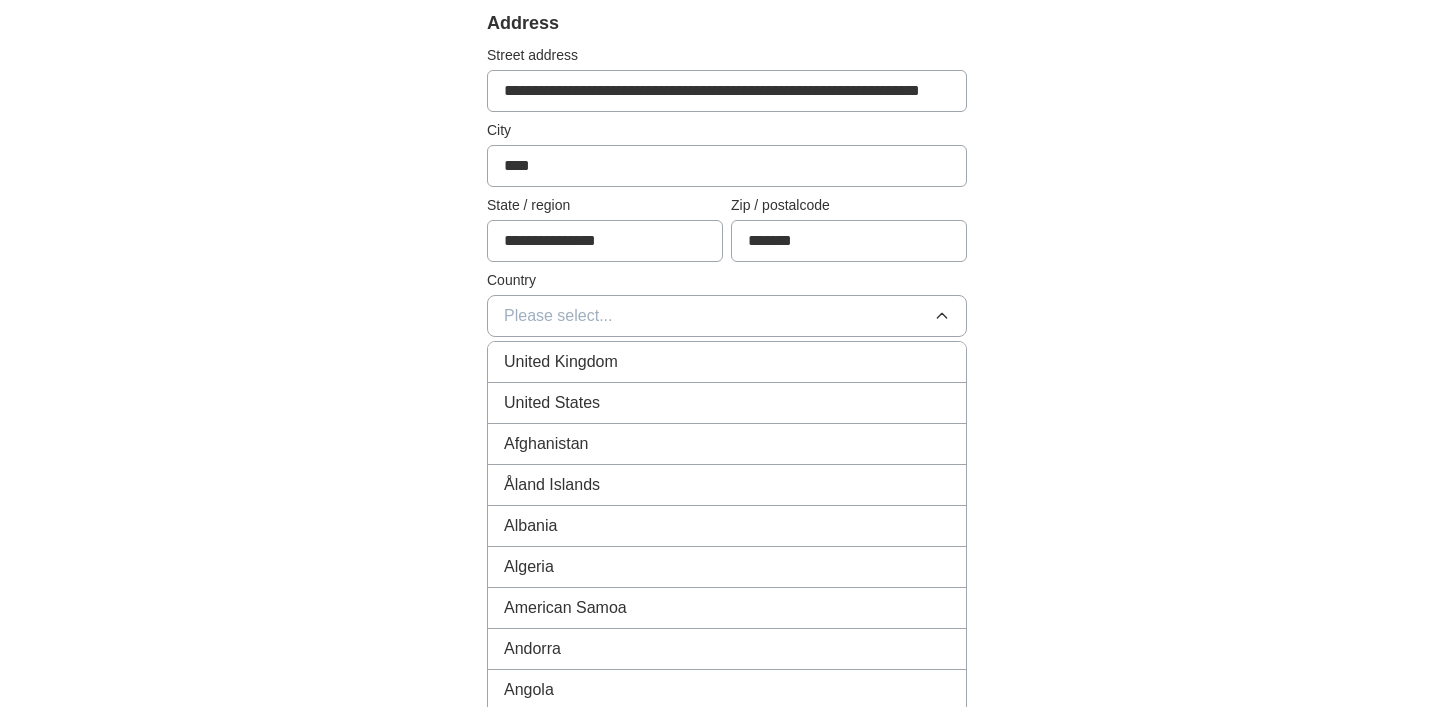 click on "United Kingdom" at bounding box center [727, 362] 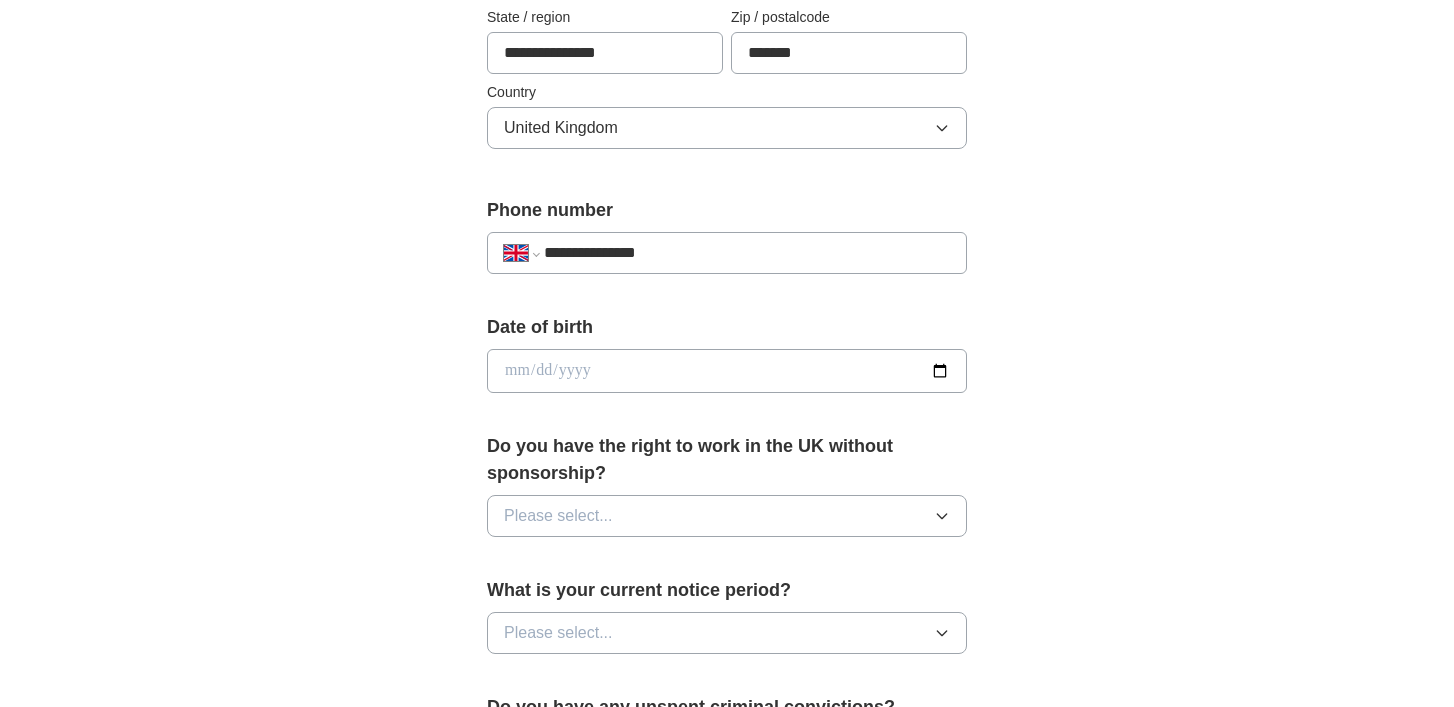 scroll, scrollTop: 618, scrollLeft: 0, axis: vertical 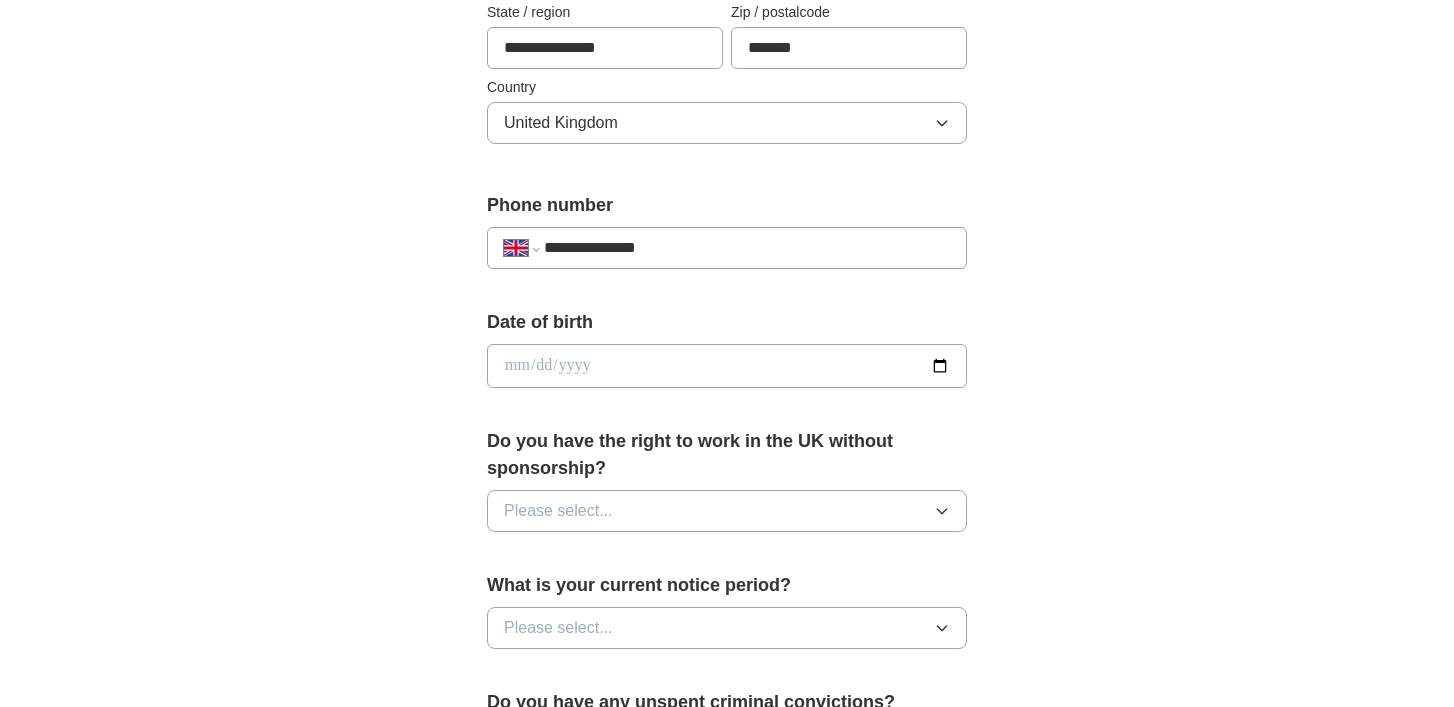 click at bounding box center [727, 366] 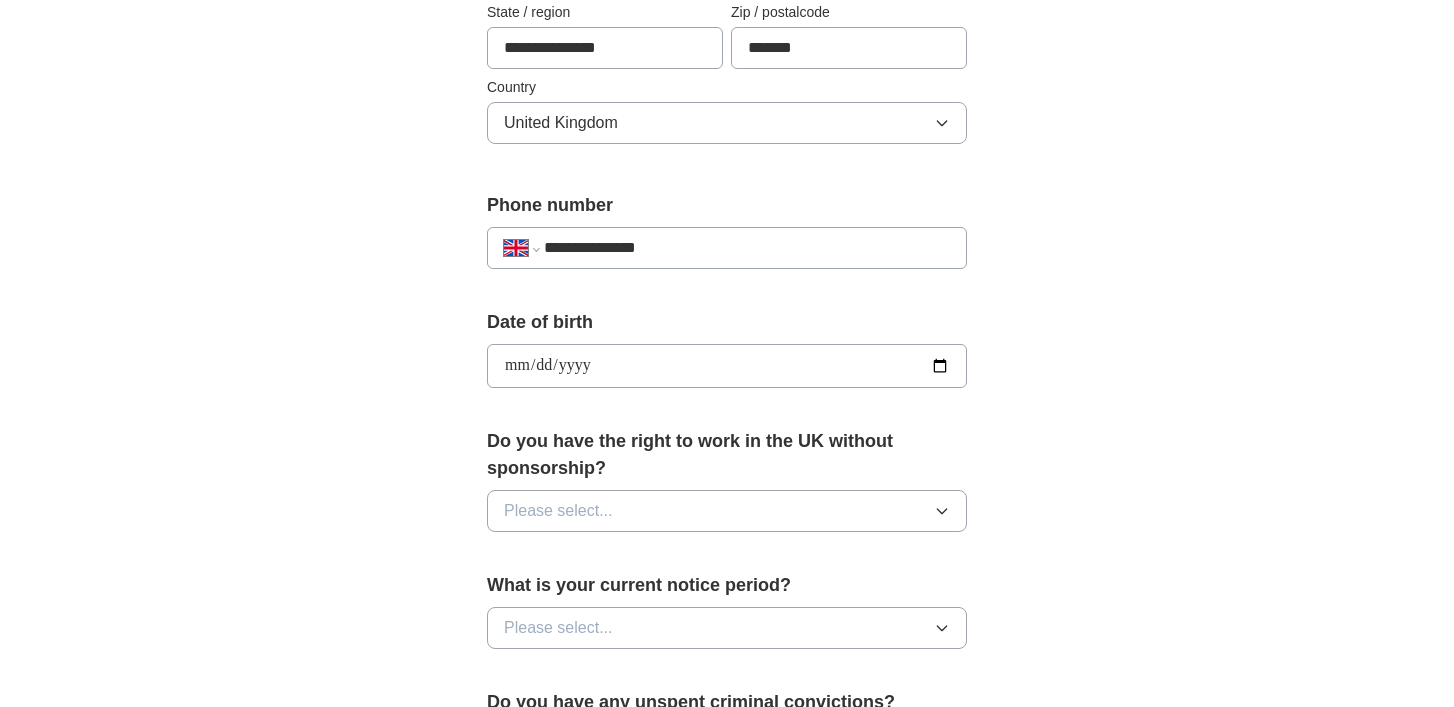 type on "**********" 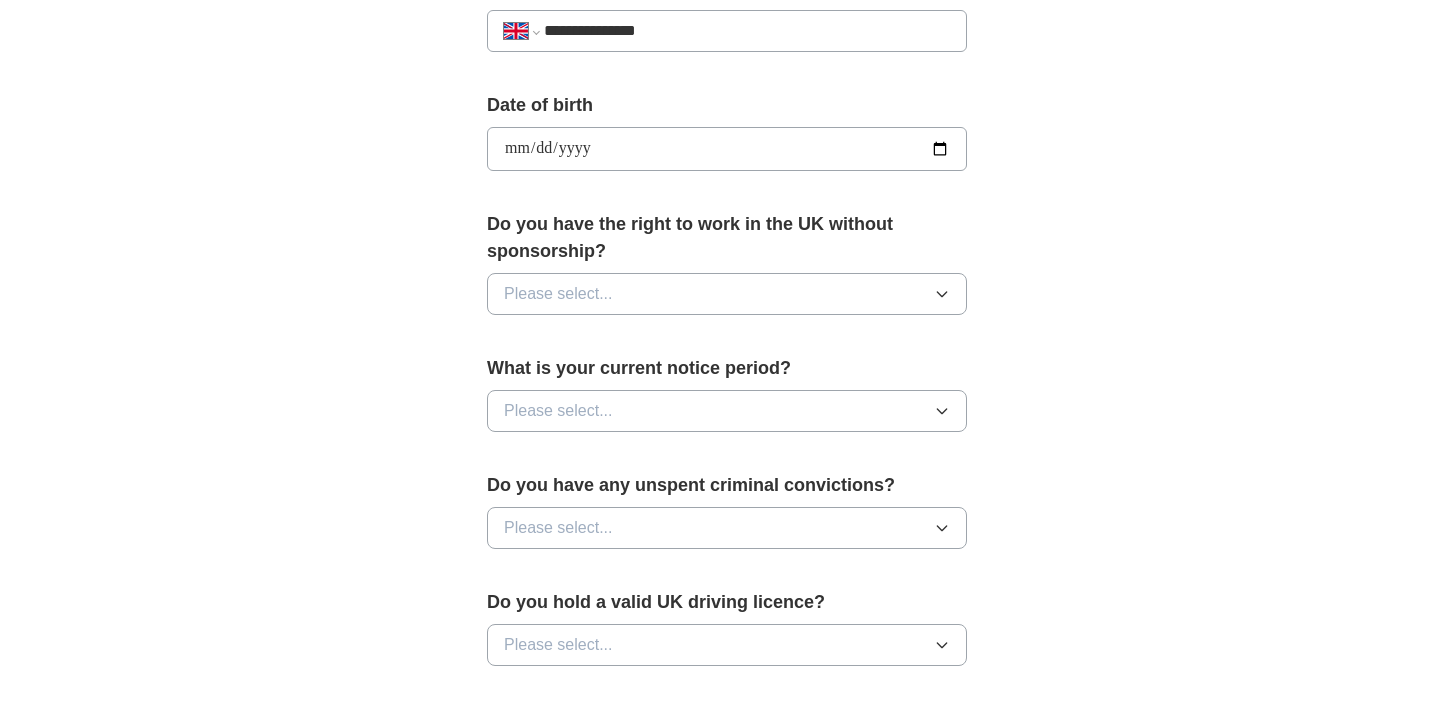 scroll, scrollTop: 836, scrollLeft: 0, axis: vertical 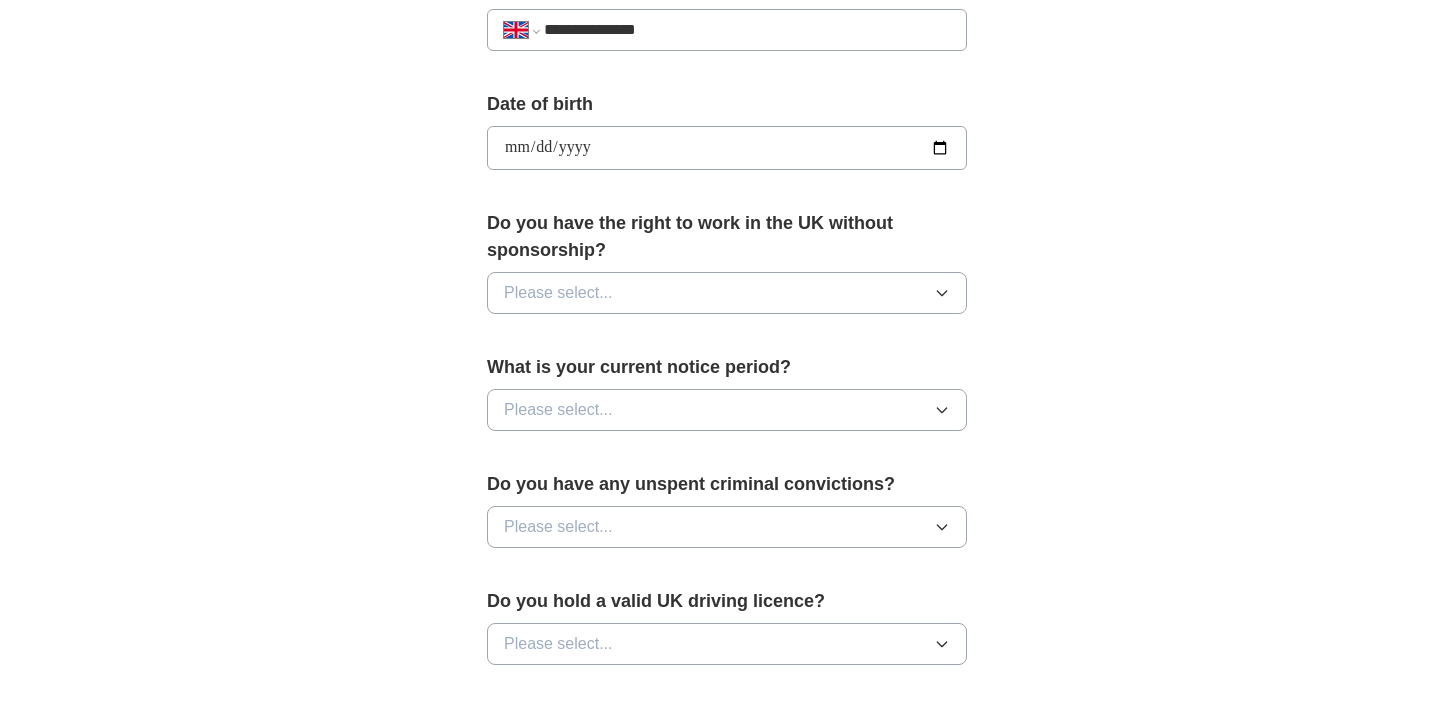 click on "Please select..." at bounding box center (727, 293) 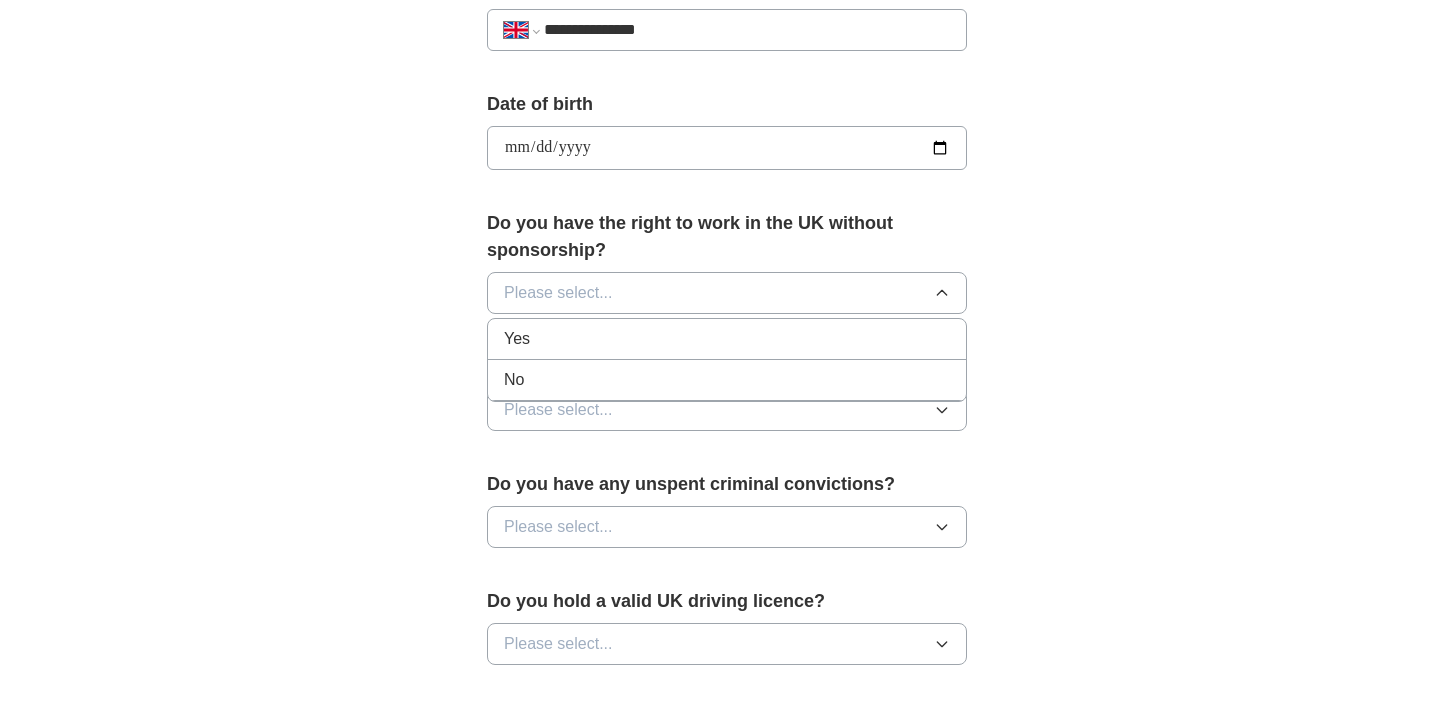 click on "Yes" at bounding box center [727, 339] 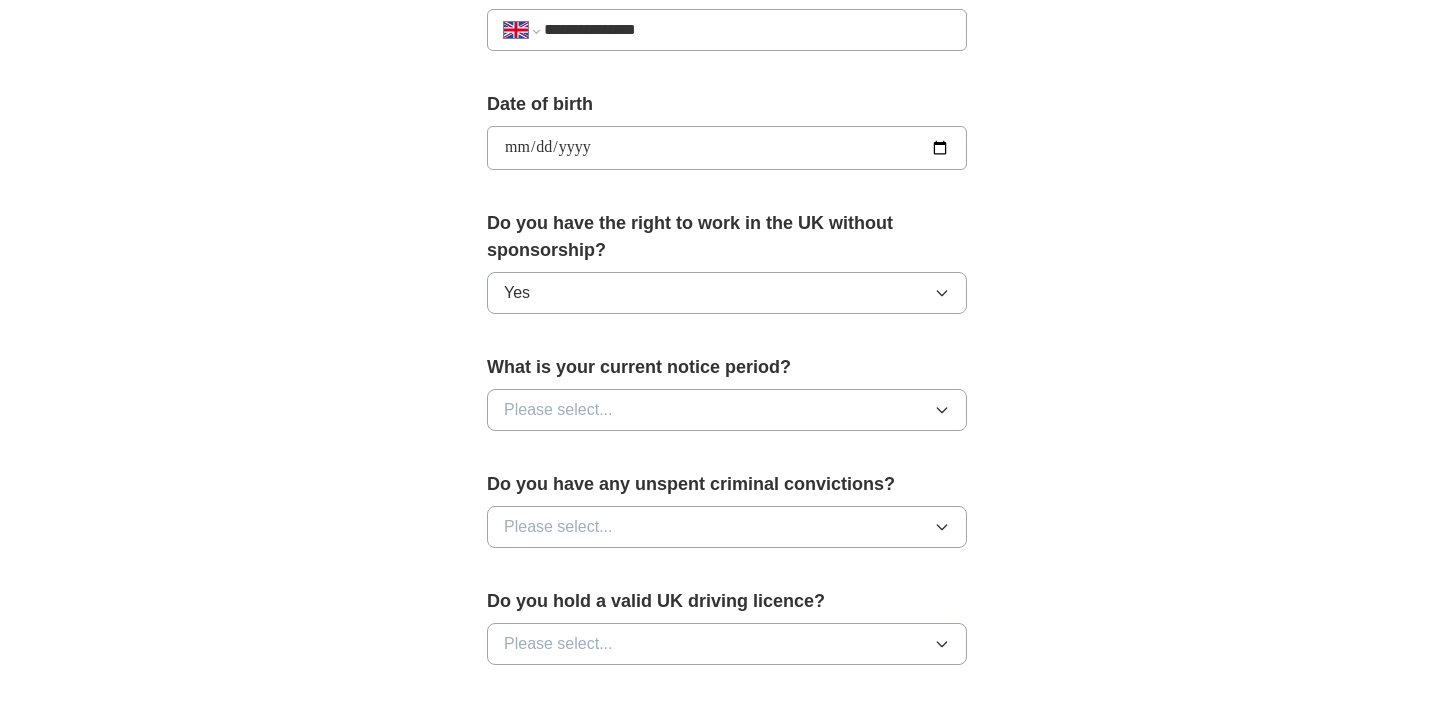 click on "Please select..." at bounding box center [727, 410] 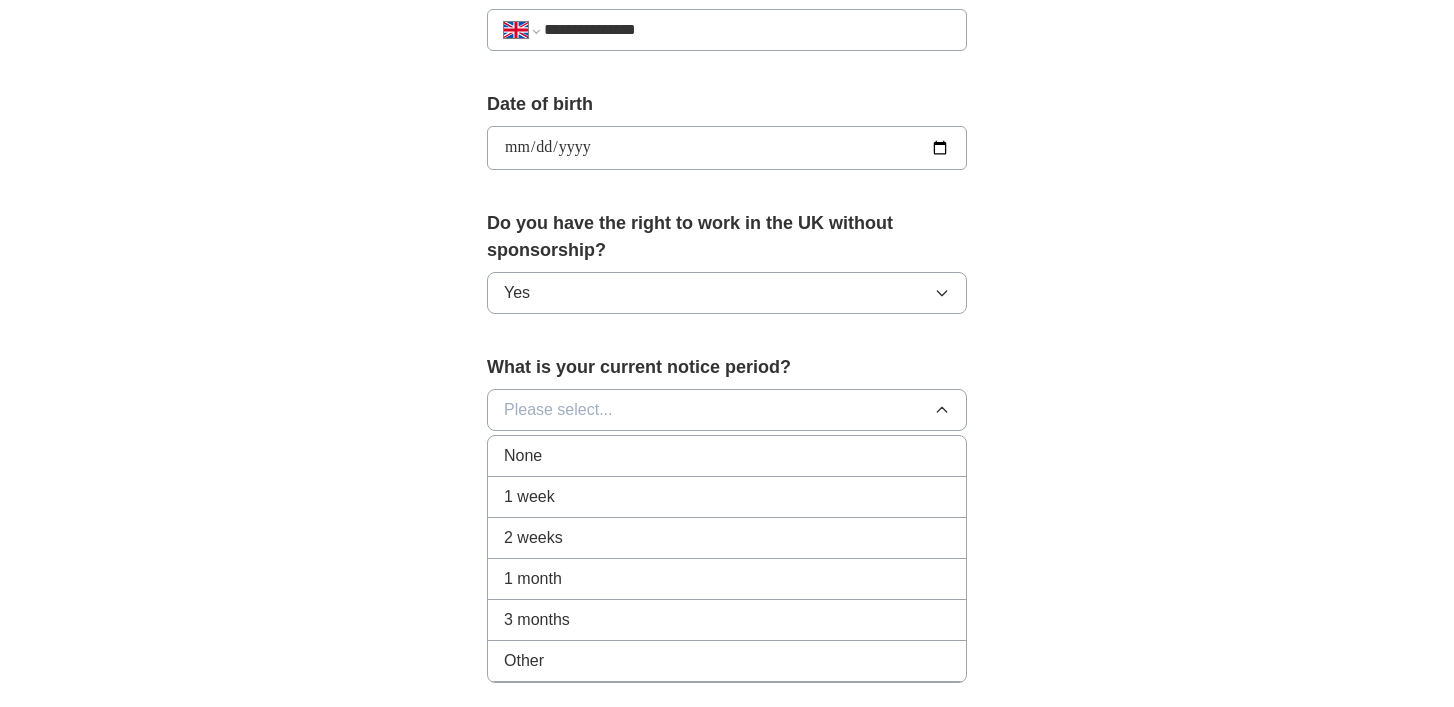 click on "2 weeks" at bounding box center (727, 538) 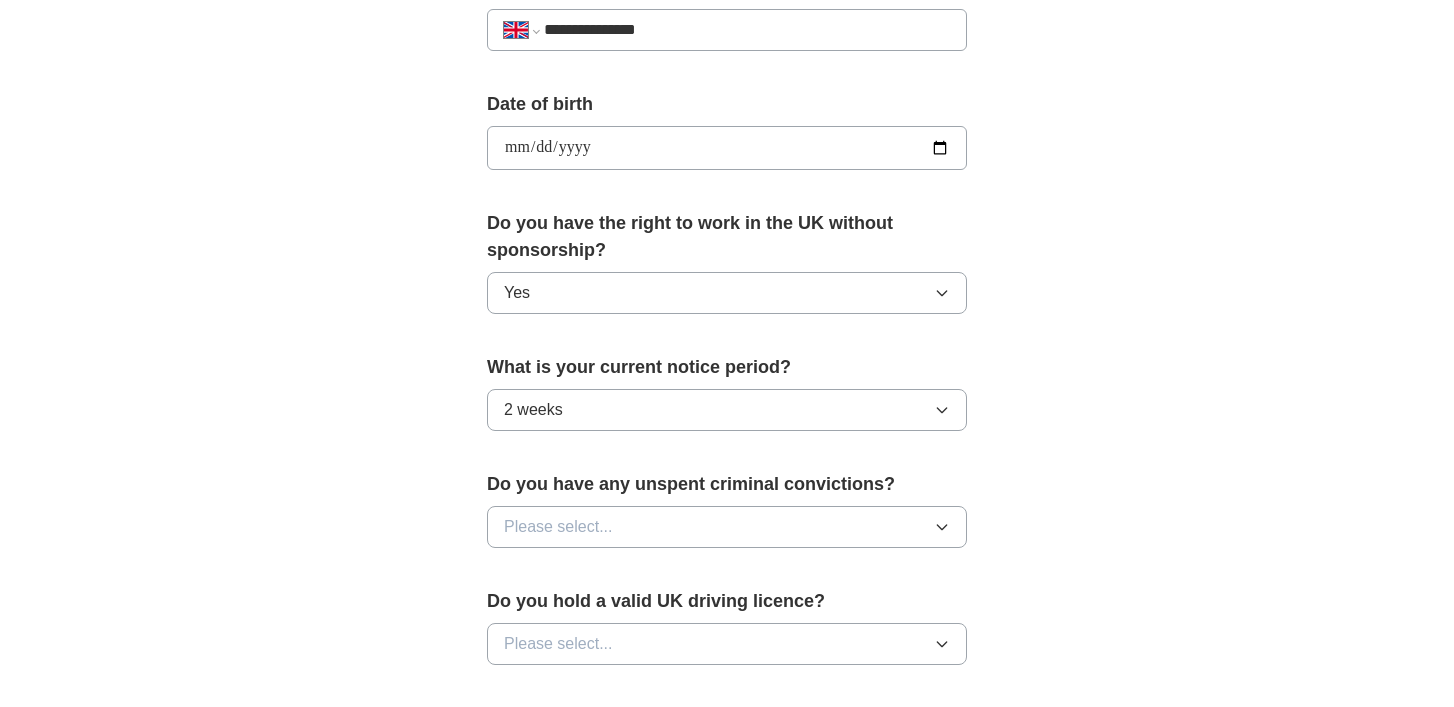 click on "Please select..." at bounding box center (558, 527) 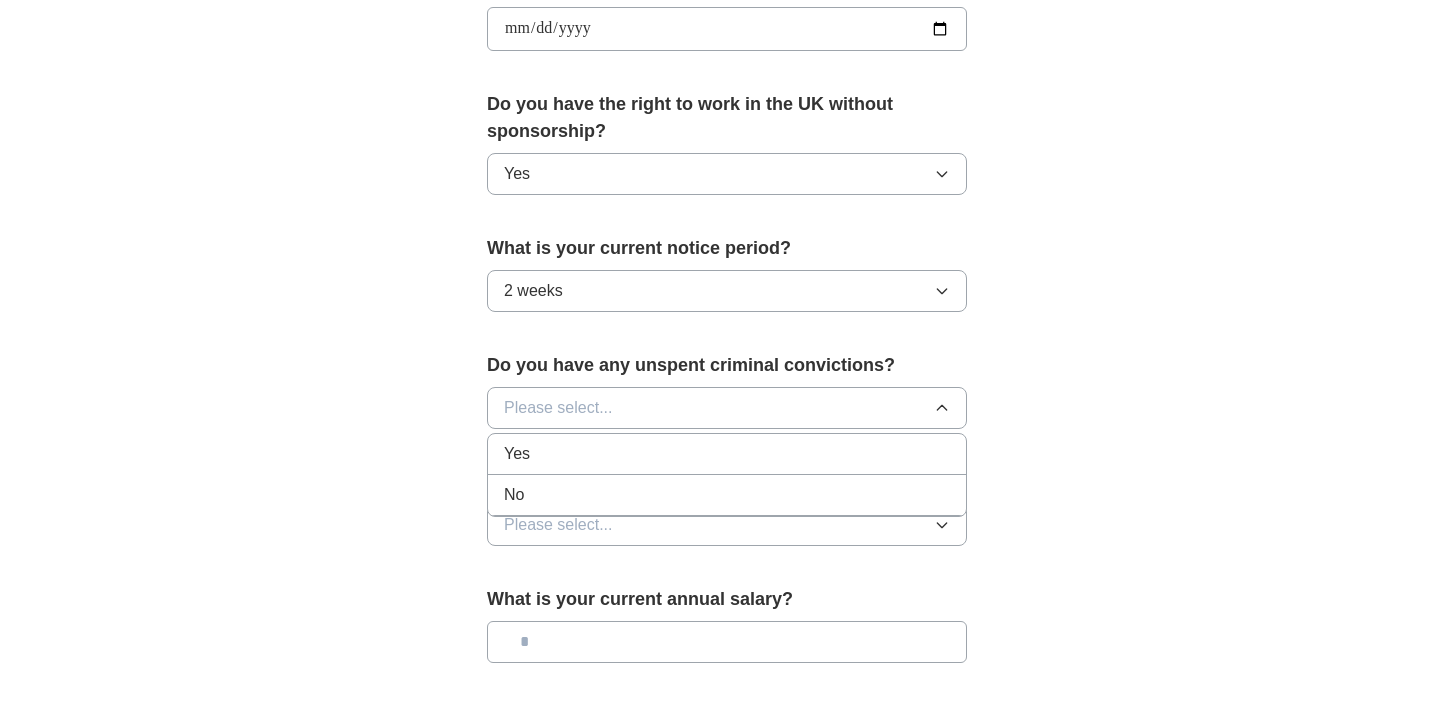 scroll, scrollTop: 968, scrollLeft: 0, axis: vertical 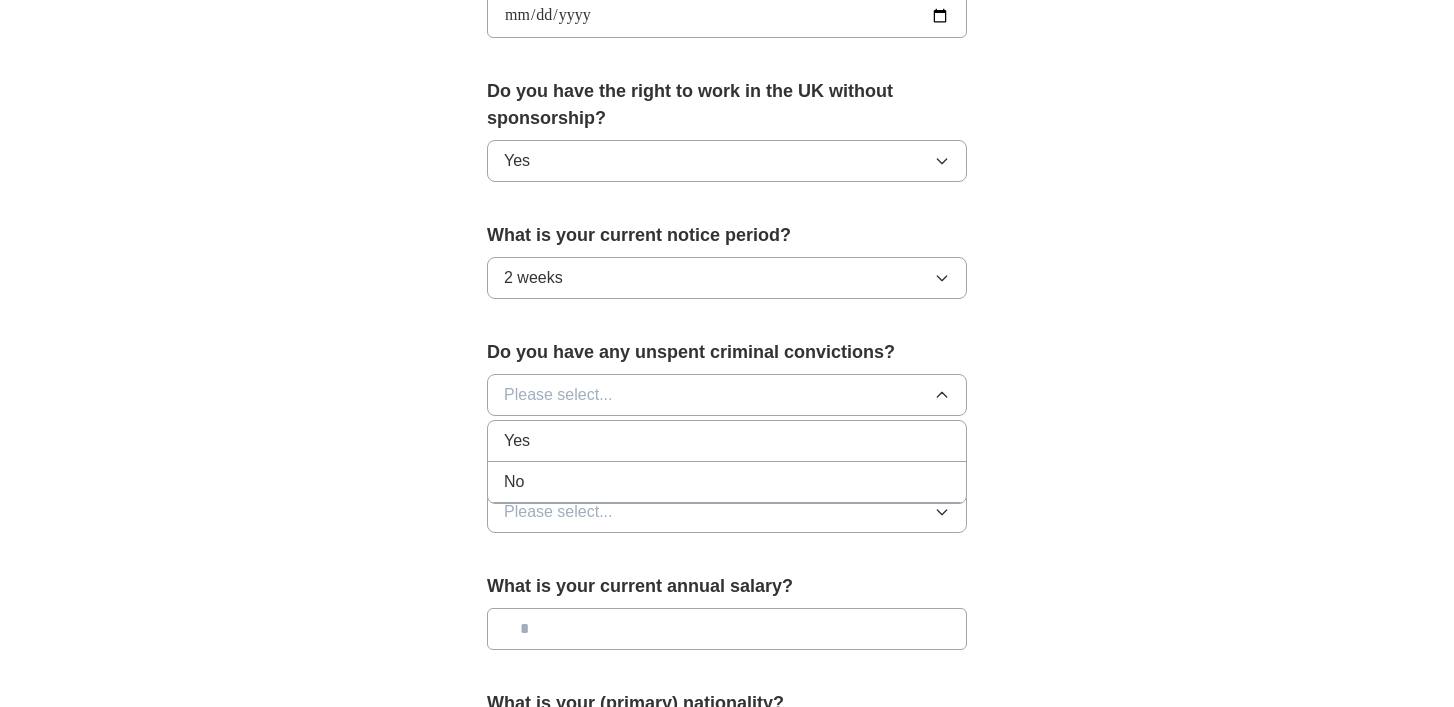 click on "2 weeks" at bounding box center (727, 278) 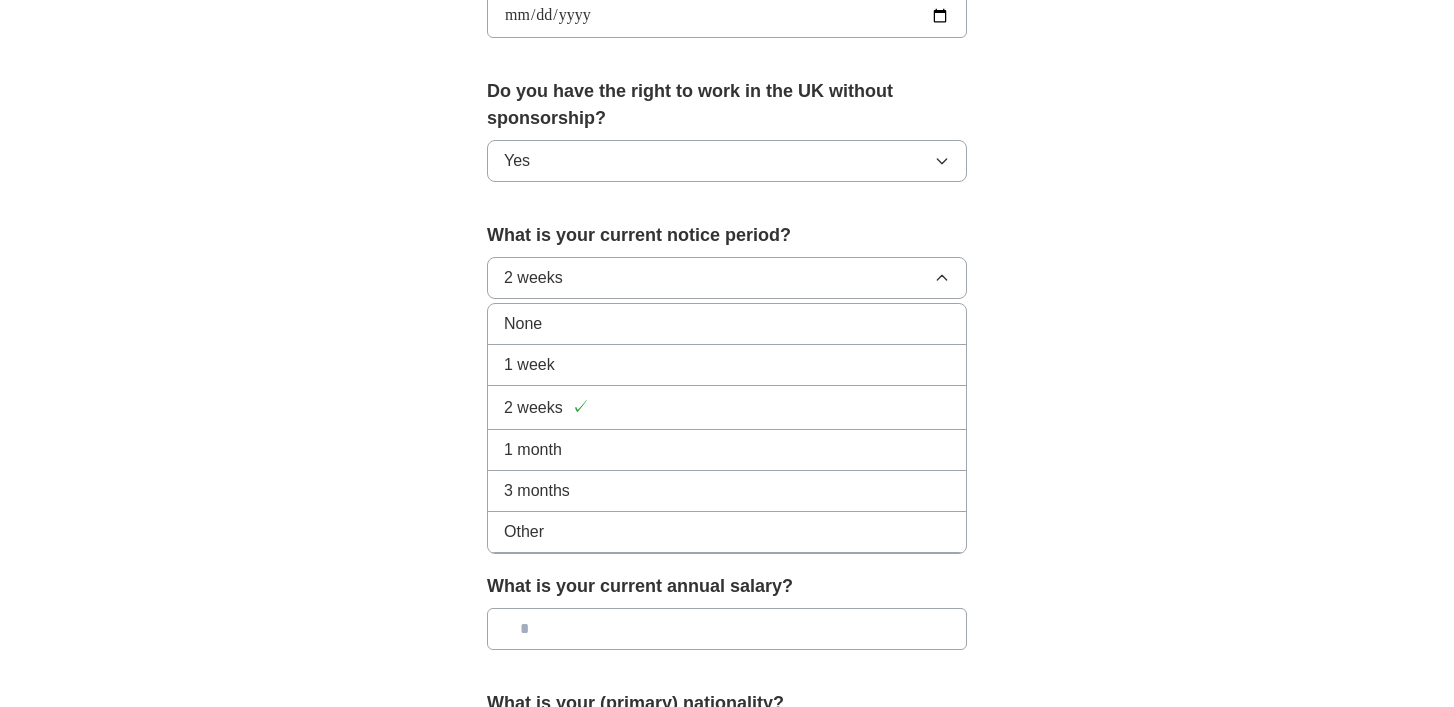 click on "2 weeks ✓" at bounding box center (727, 407) 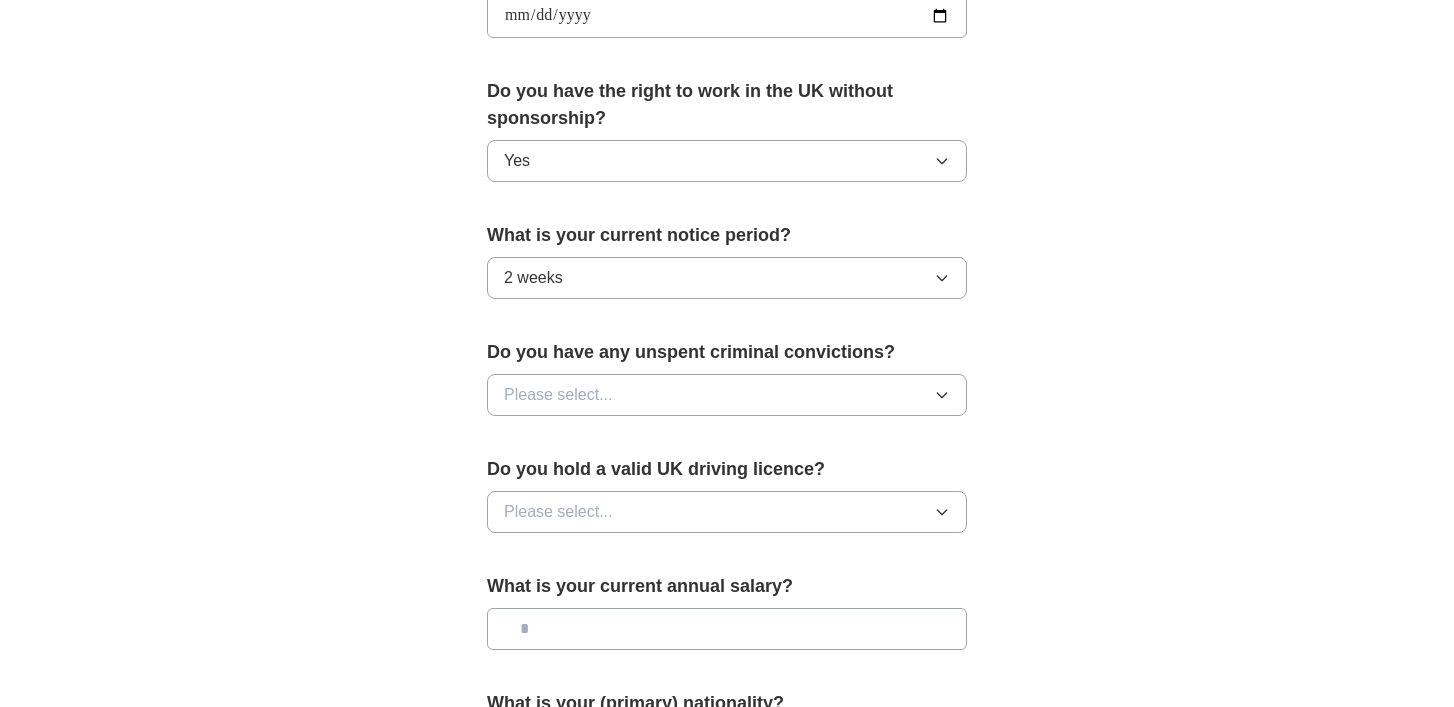 click on "Please select..." at bounding box center (558, 395) 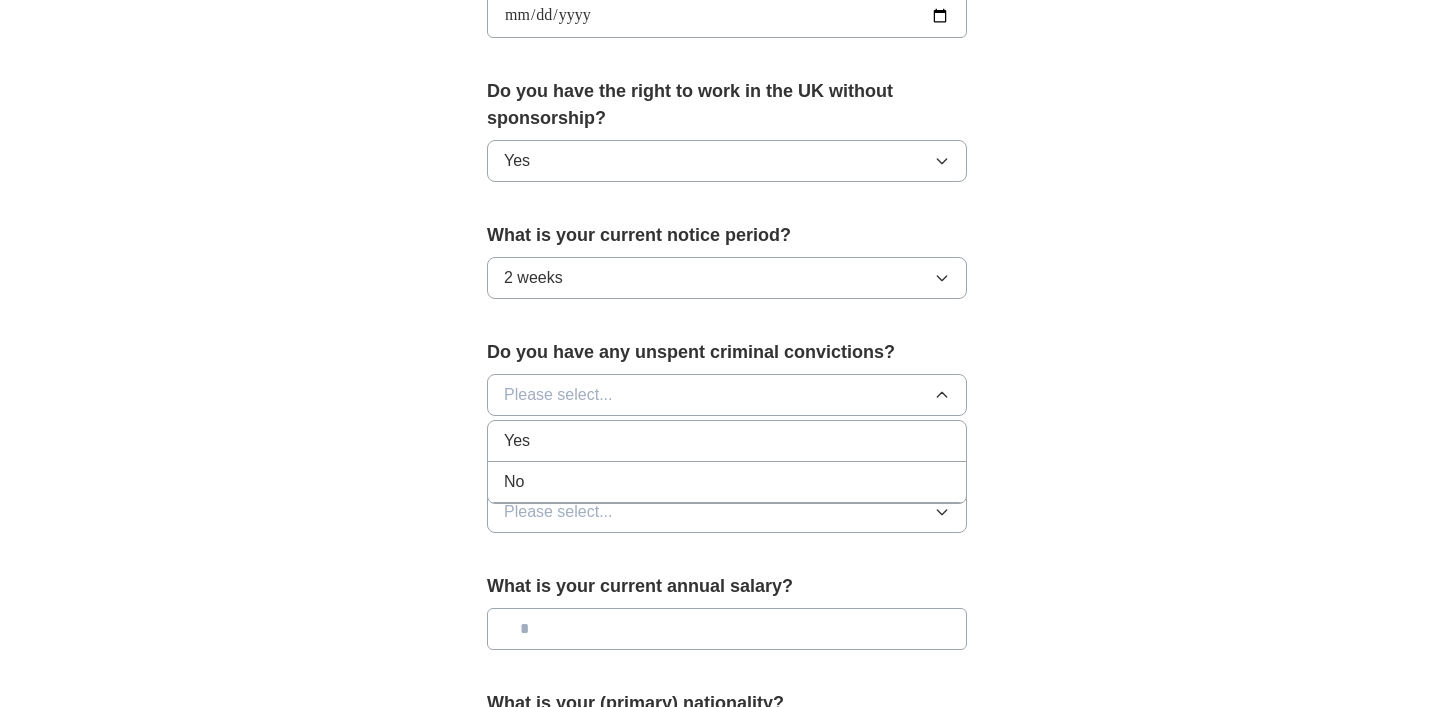 click on "No" at bounding box center [727, 482] 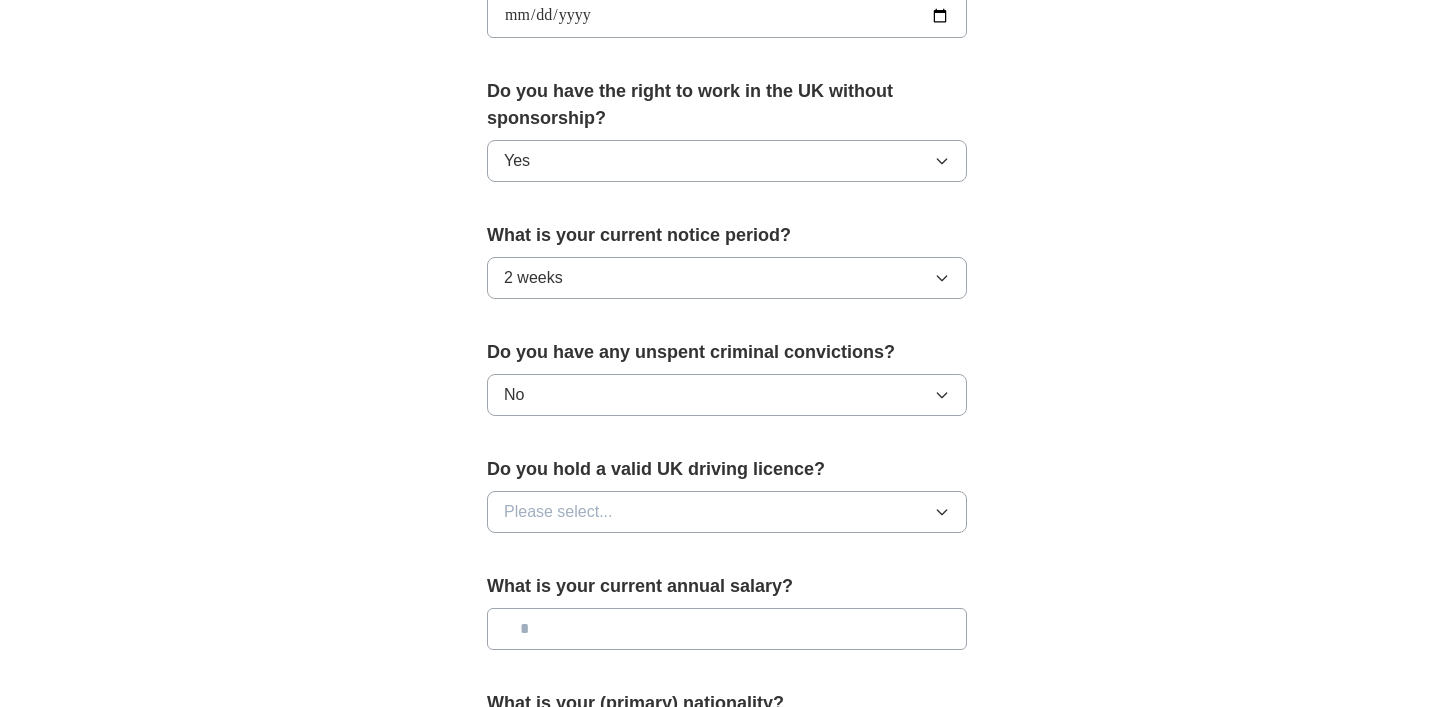 click on "Please select..." at bounding box center [727, 512] 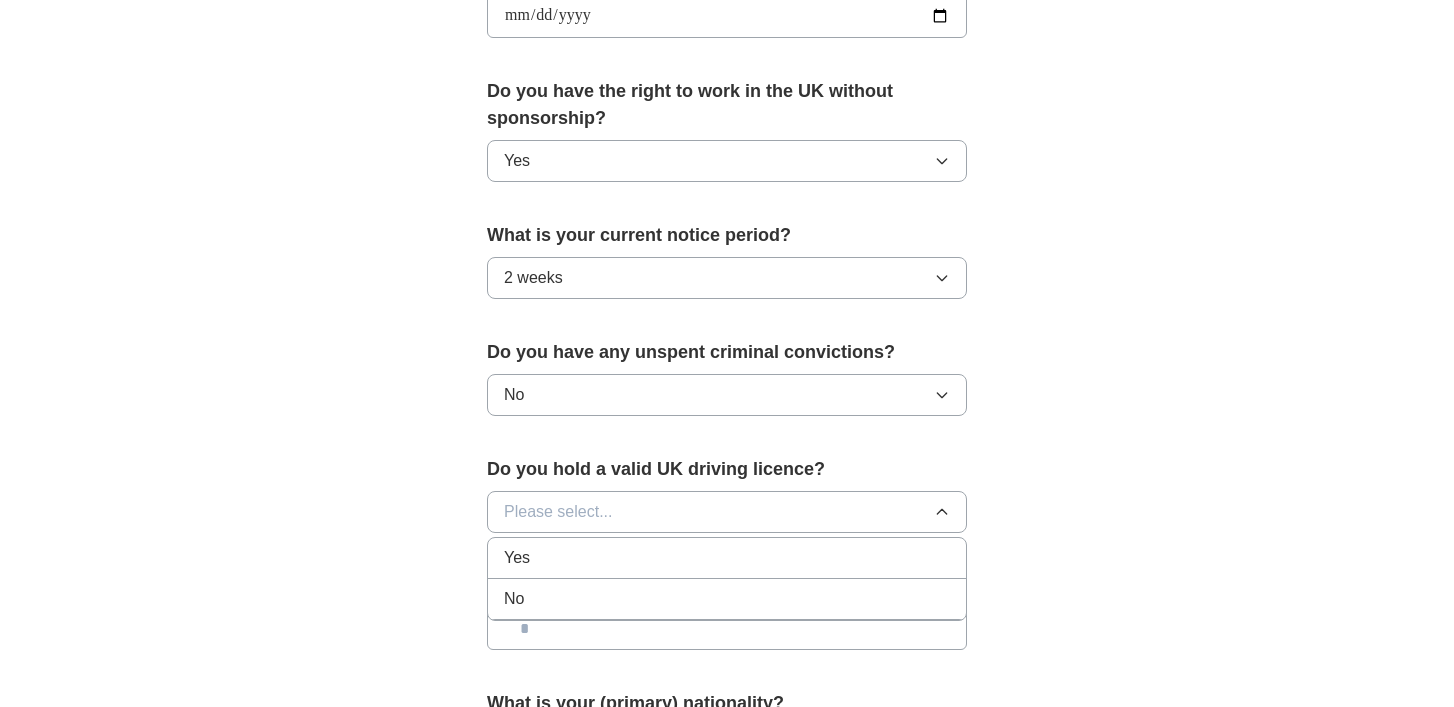 click on "No" at bounding box center (727, 599) 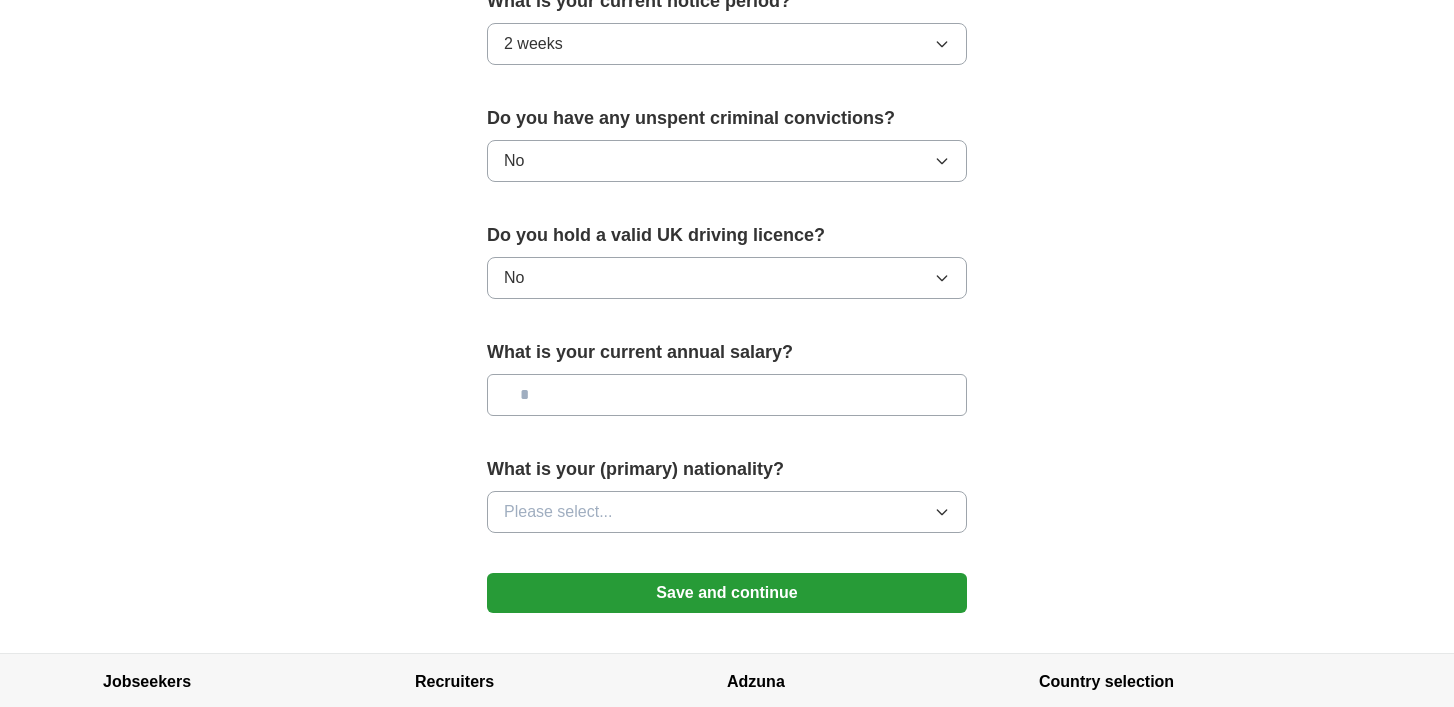 scroll, scrollTop: 1203, scrollLeft: 0, axis: vertical 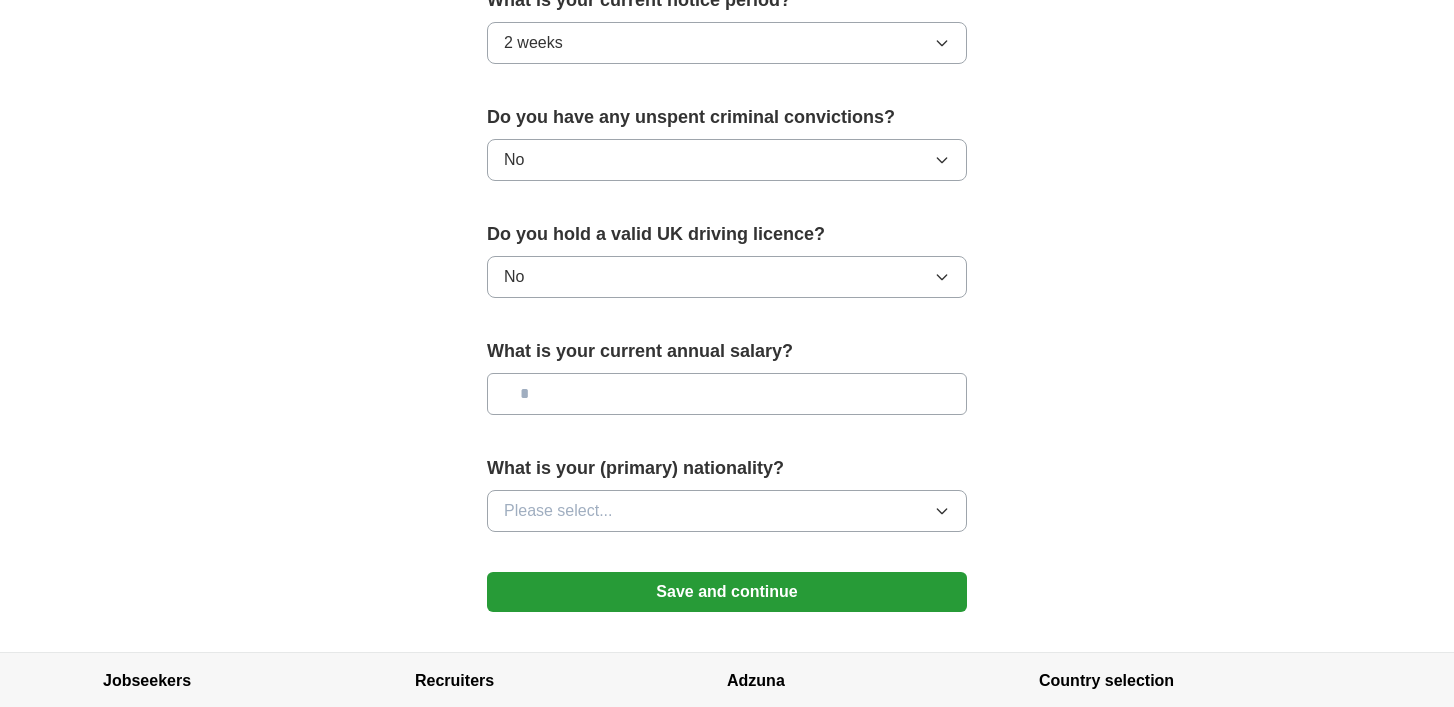 click at bounding box center [727, 394] 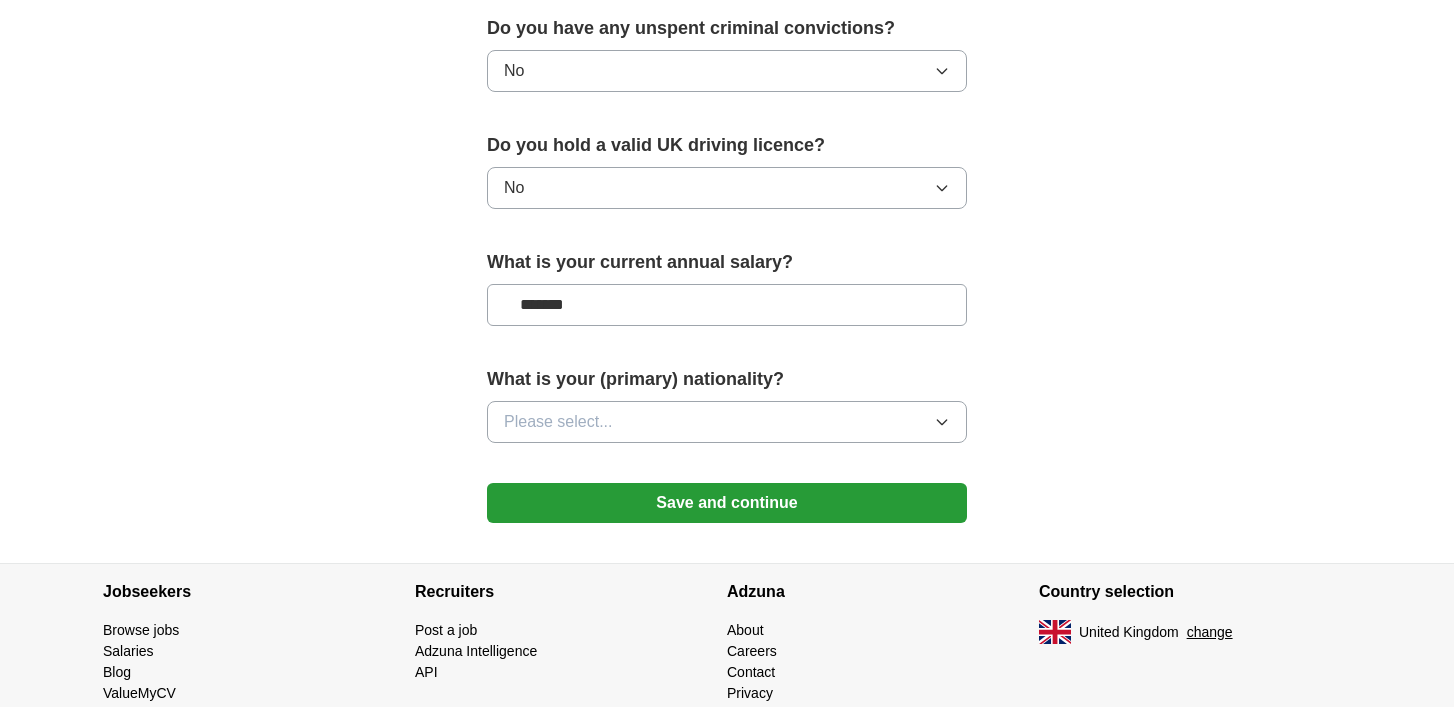 scroll, scrollTop: 1293, scrollLeft: 0, axis: vertical 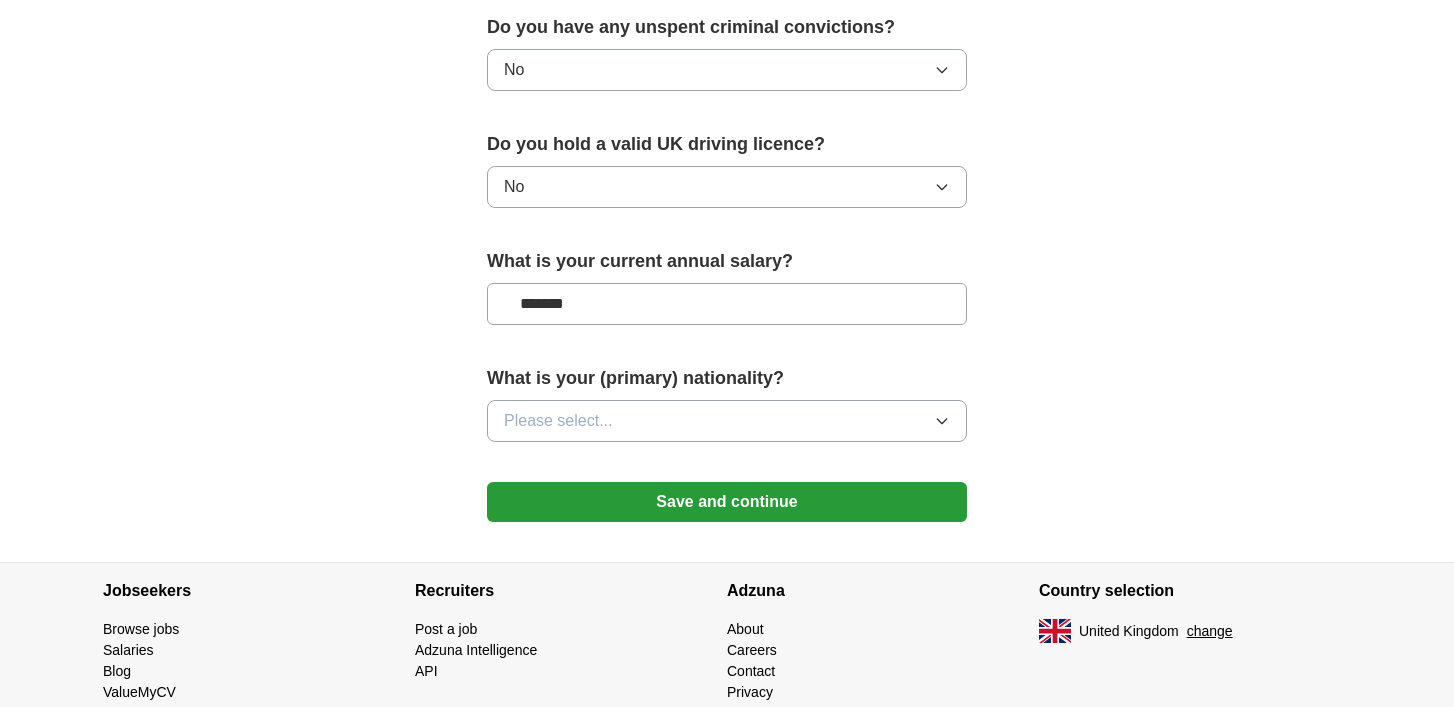 type on "*******" 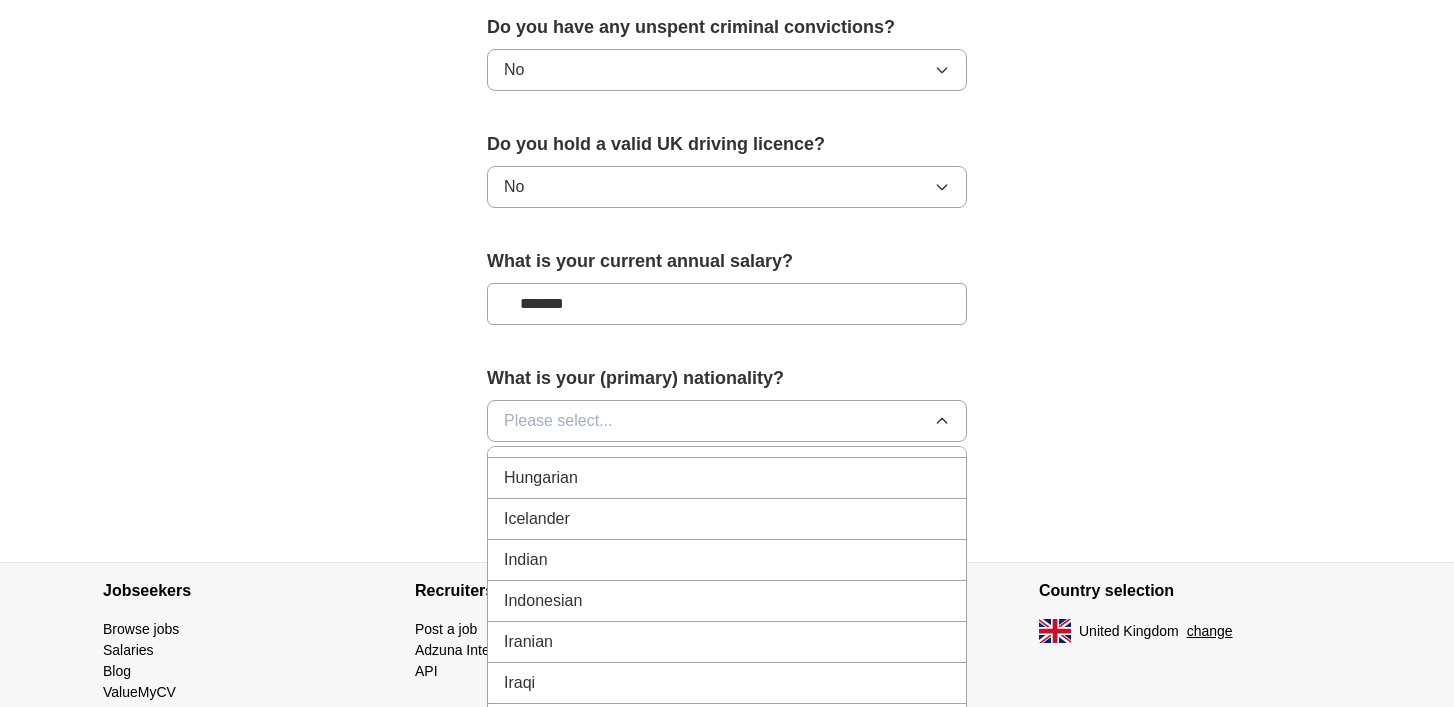 scroll, scrollTop: 3180, scrollLeft: 0, axis: vertical 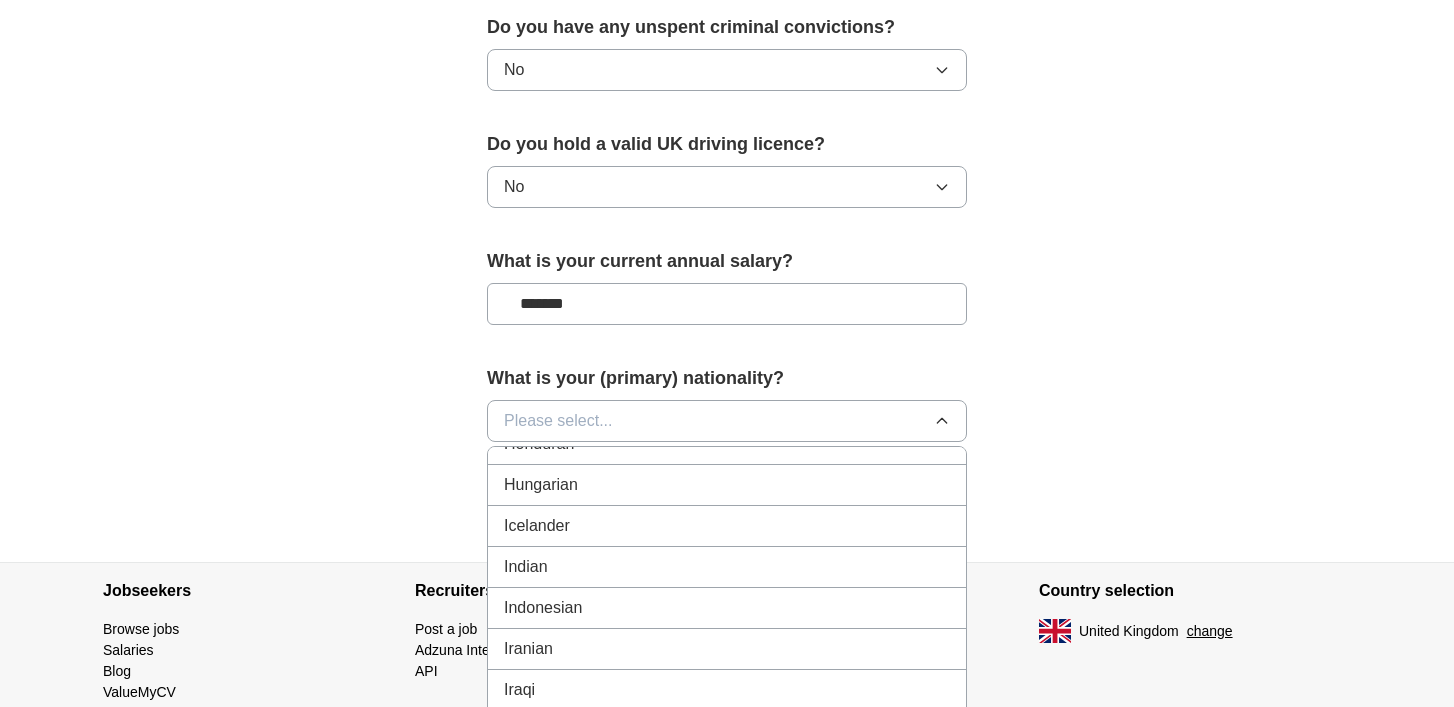 click on "Indian" at bounding box center (727, 567) 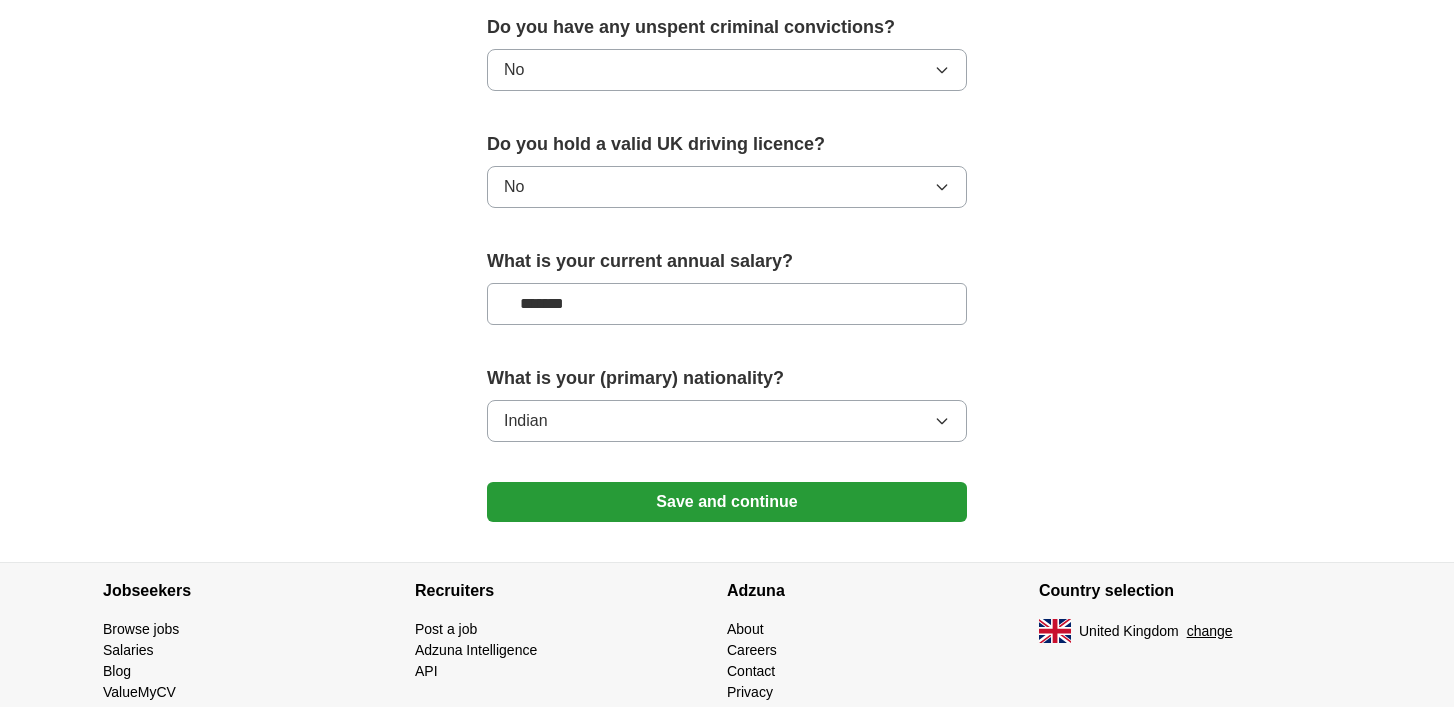 click on "Save and continue" at bounding box center (727, 502) 